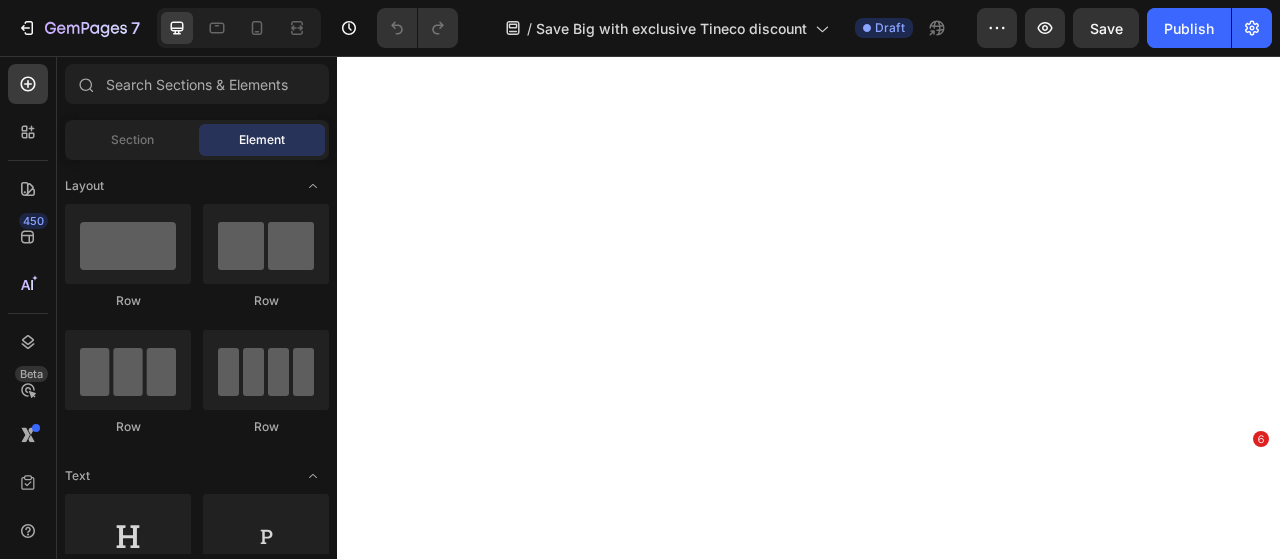 scroll, scrollTop: 0, scrollLeft: 0, axis: both 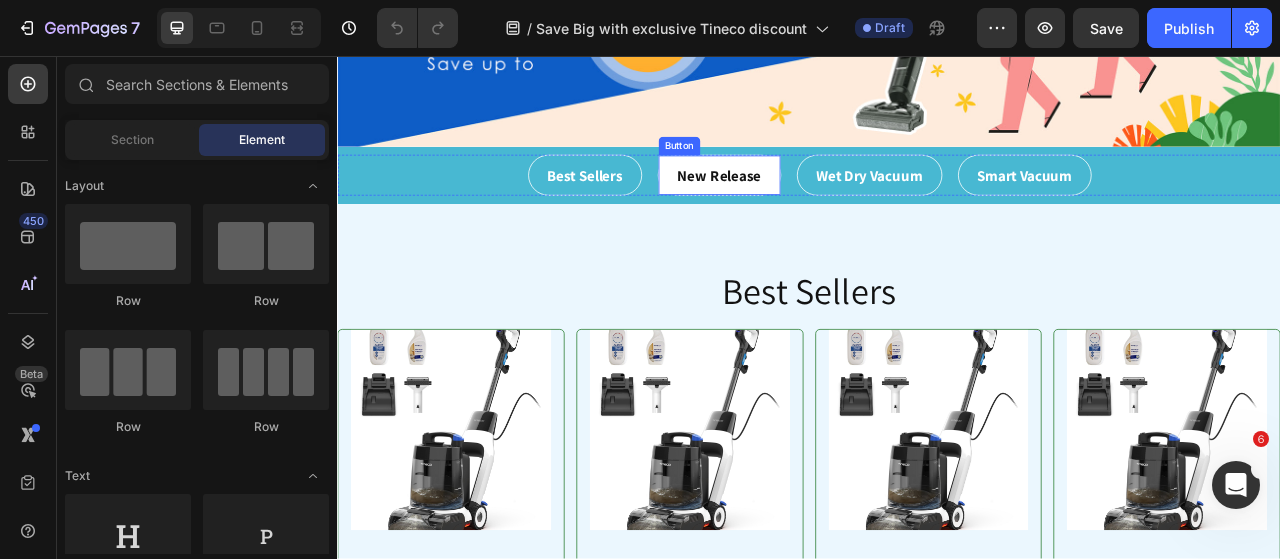 click on "New Release" at bounding box center [822, 208] 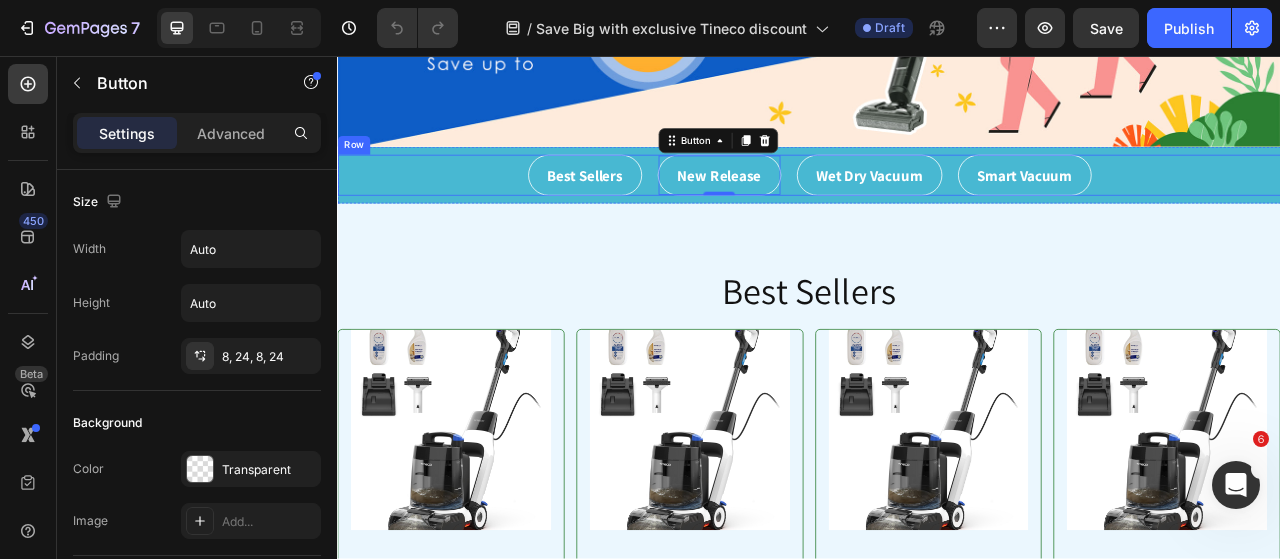 click on "Best Sellers Button New Release Button   0 Wet Dry Vacuum Button Smart Vacuum Button Row" at bounding box center [937, 208] 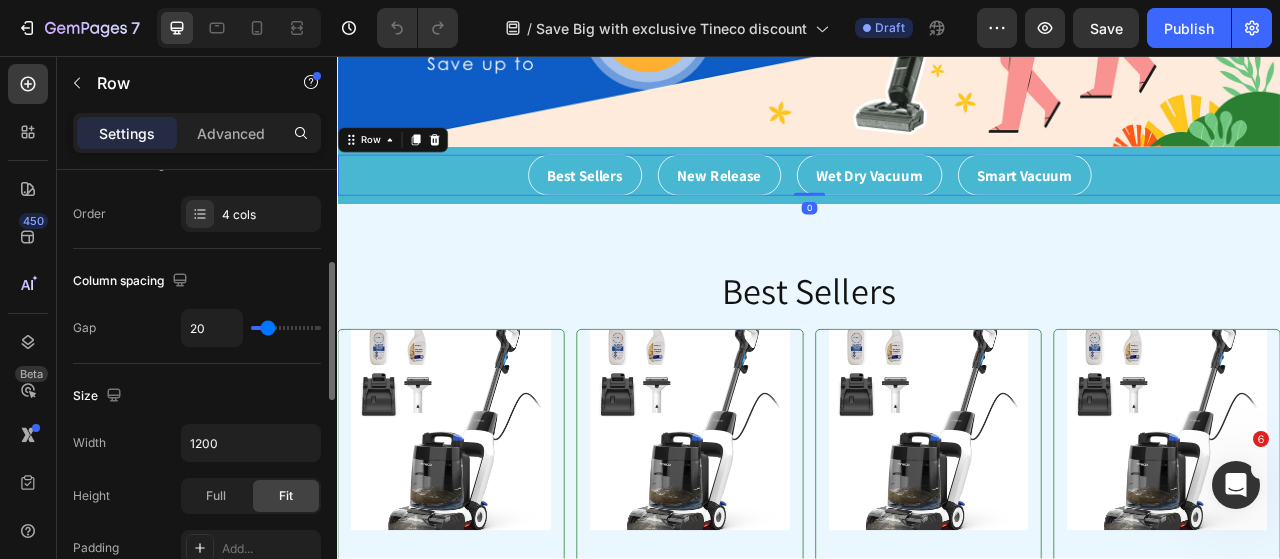 scroll, scrollTop: 400, scrollLeft: 0, axis: vertical 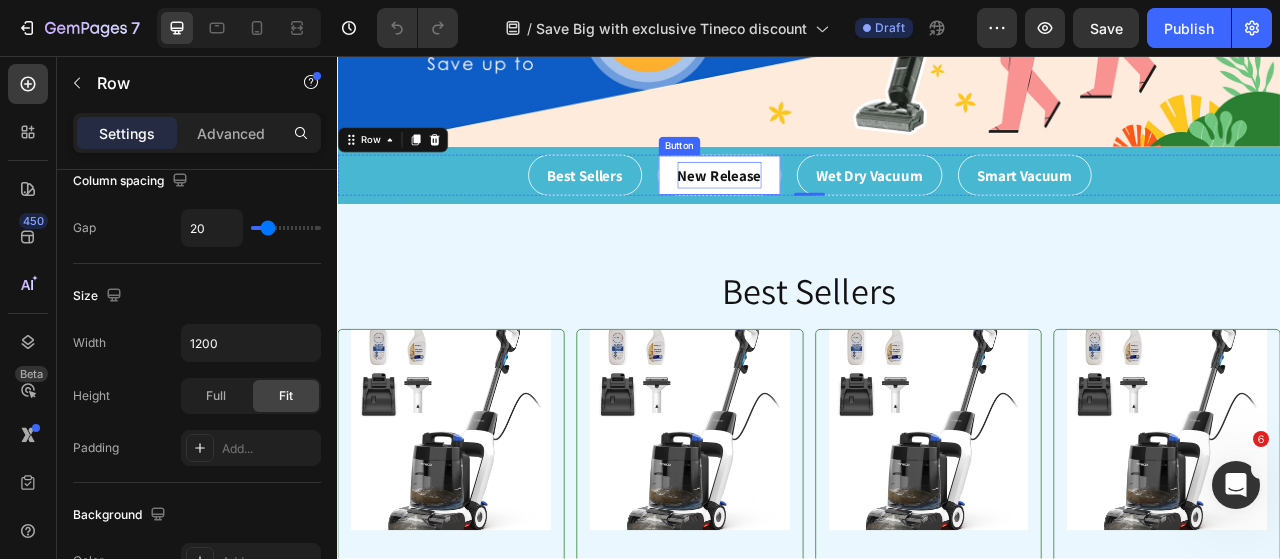 click on "New Release" at bounding box center [822, 208] 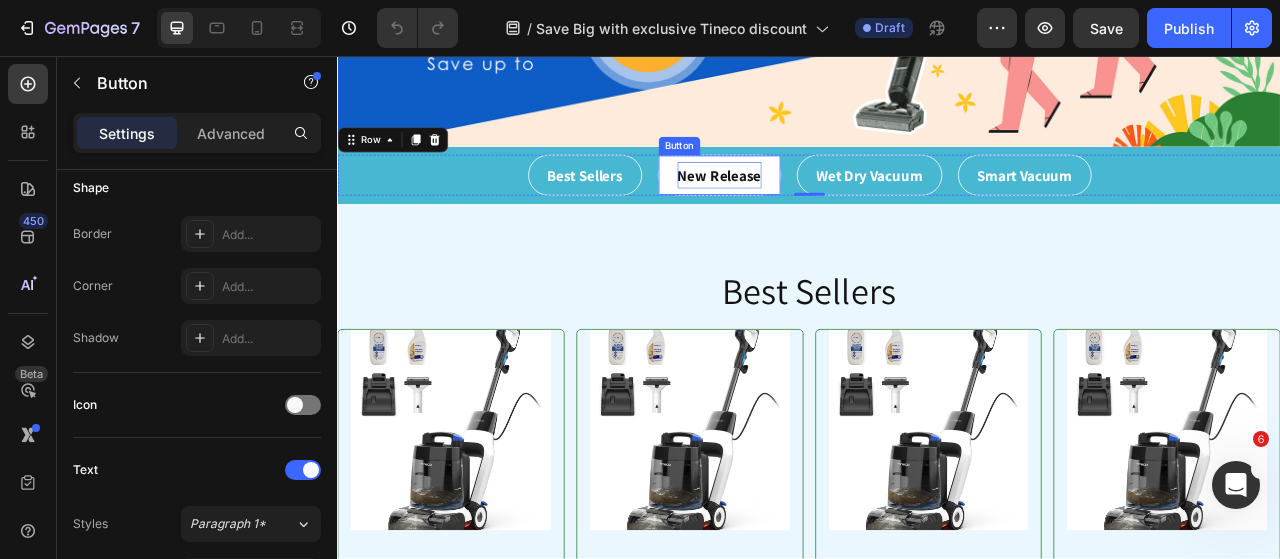 scroll, scrollTop: 0, scrollLeft: 0, axis: both 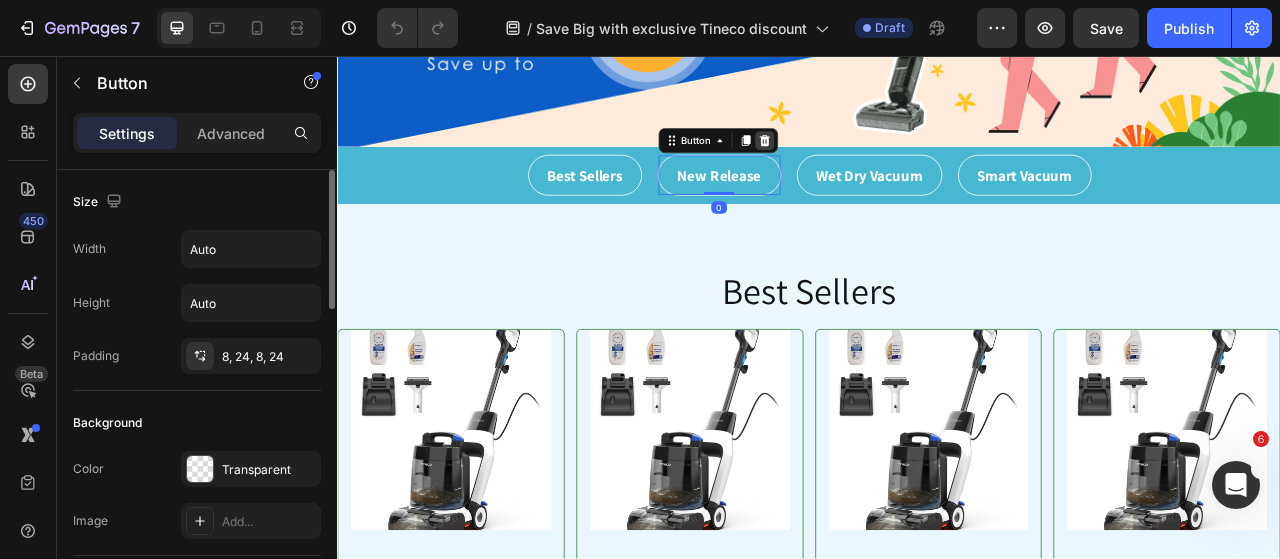 click 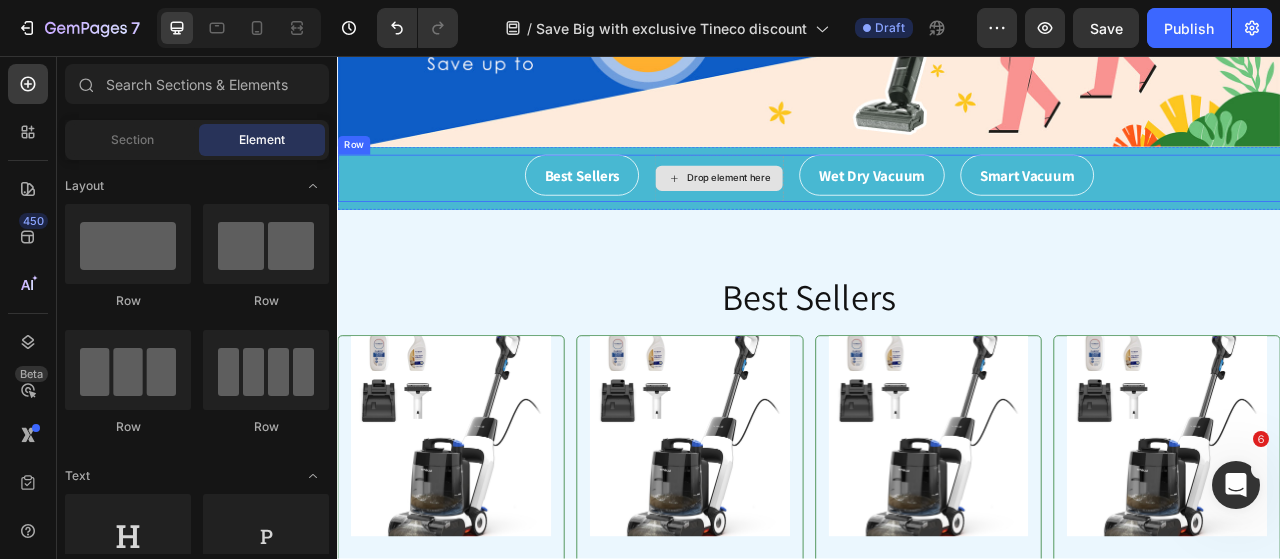 click on "Drop element here" at bounding box center (834, 212) 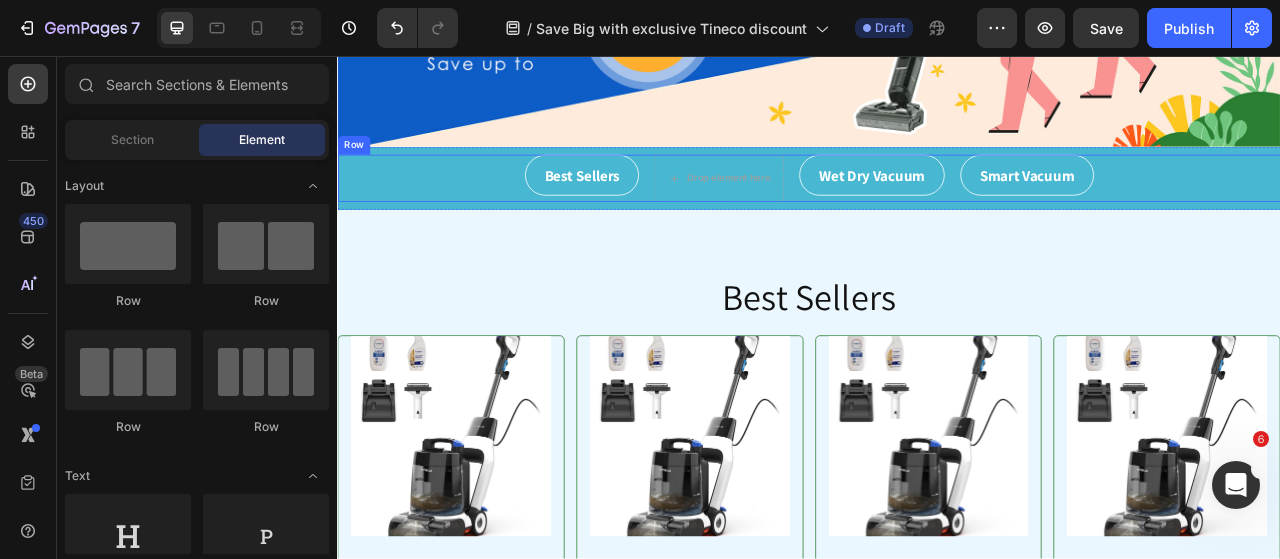 click on "Best Sellers Button
Drop element here Wet Dry Vacuum Button Smart Vacuum Button Row" at bounding box center [937, 212] 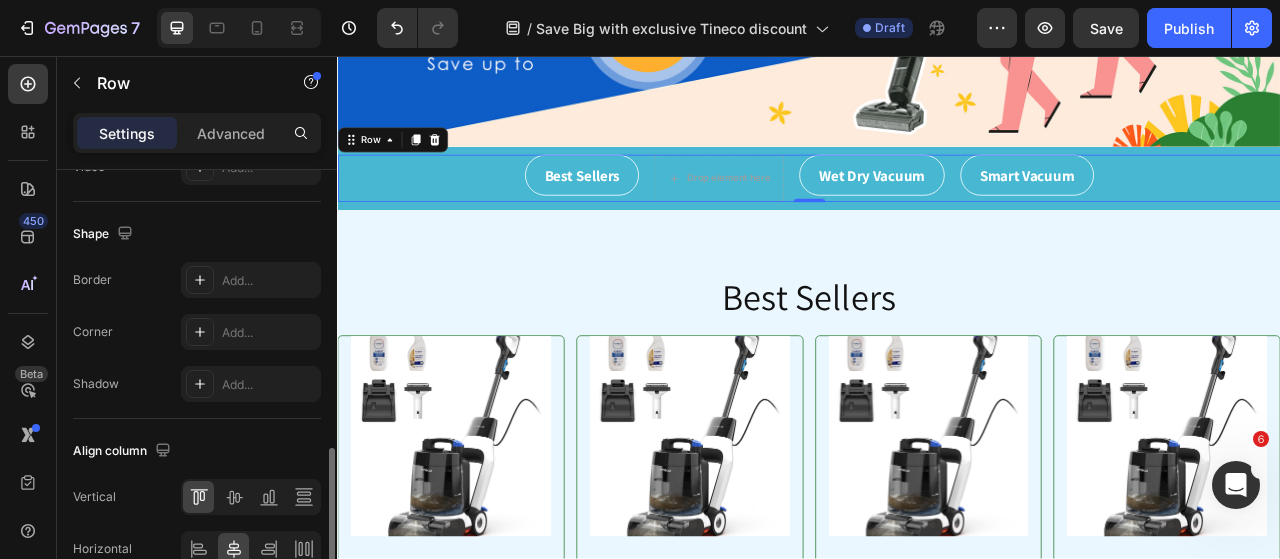 scroll, scrollTop: 698, scrollLeft: 0, axis: vertical 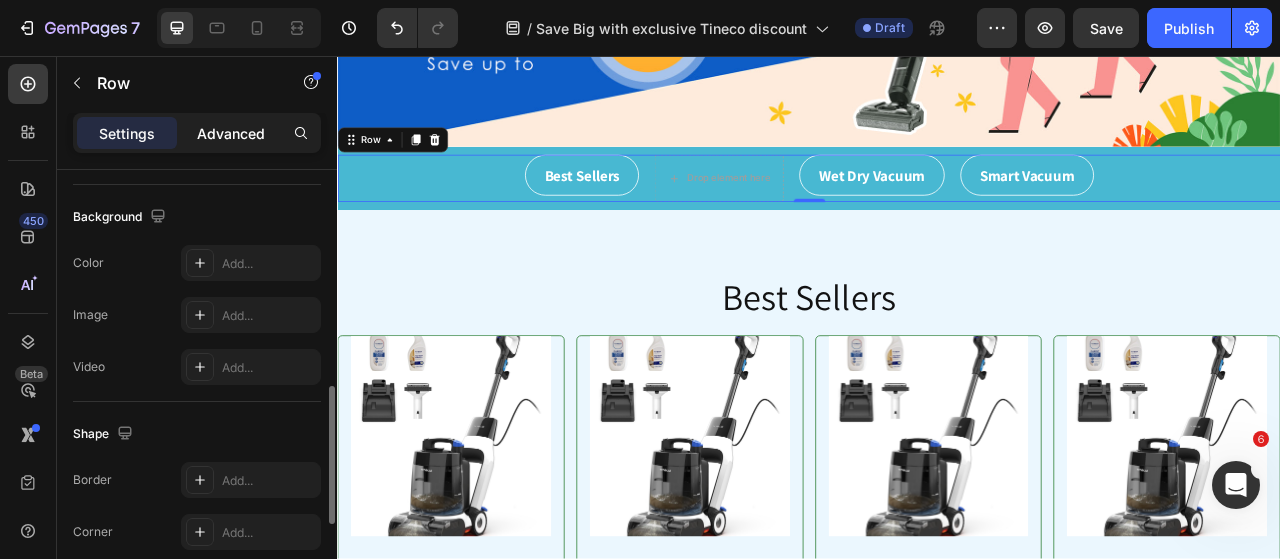 click on "Advanced" at bounding box center [231, 133] 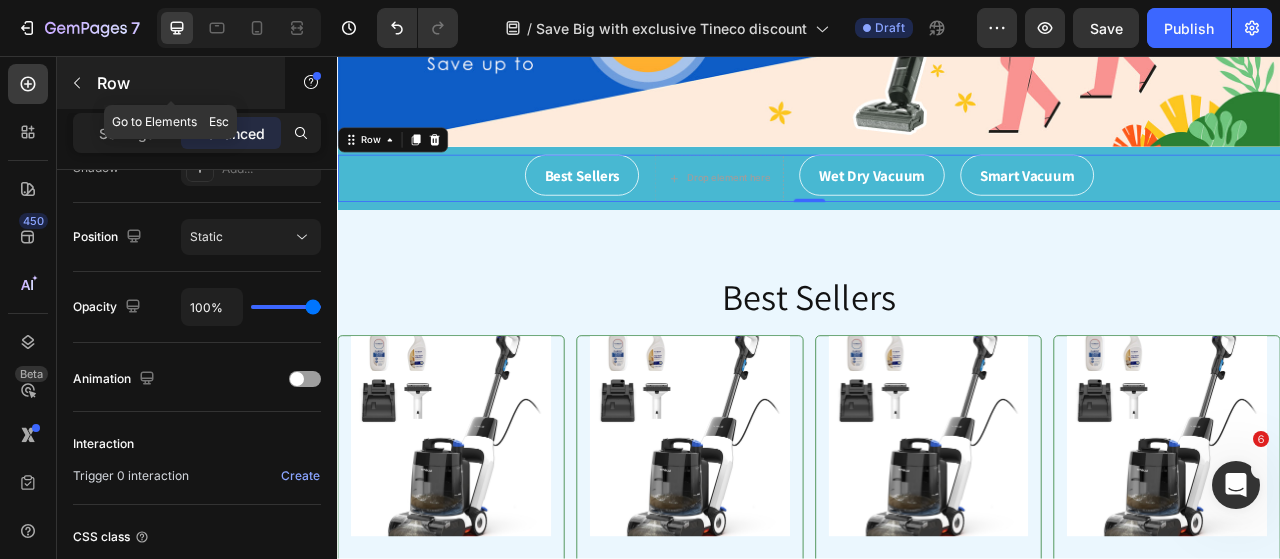 click 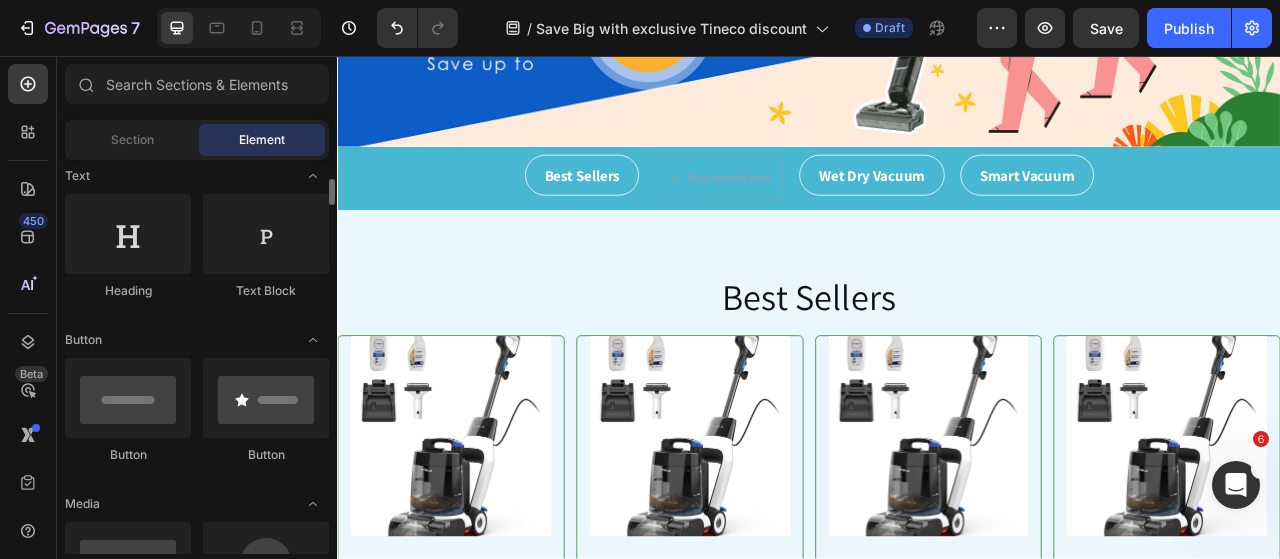 scroll, scrollTop: 700, scrollLeft: 0, axis: vertical 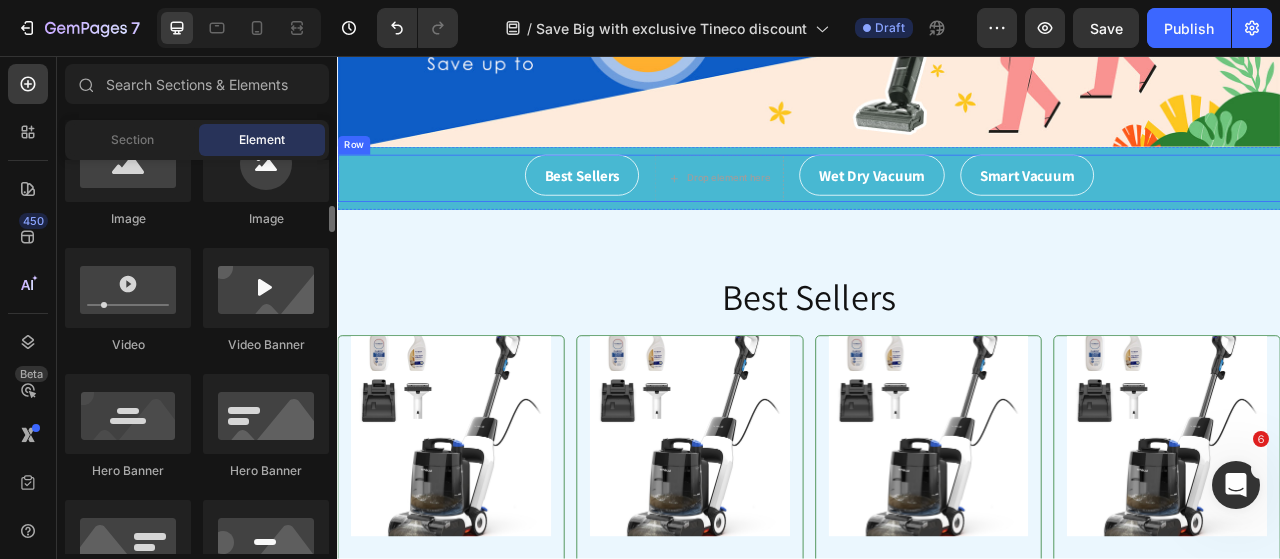 click on "Best Sellers Button
Drop element here Wet Dry Vacuum Button Smart Vacuum Button Row Section 2" at bounding box center [937, 212] 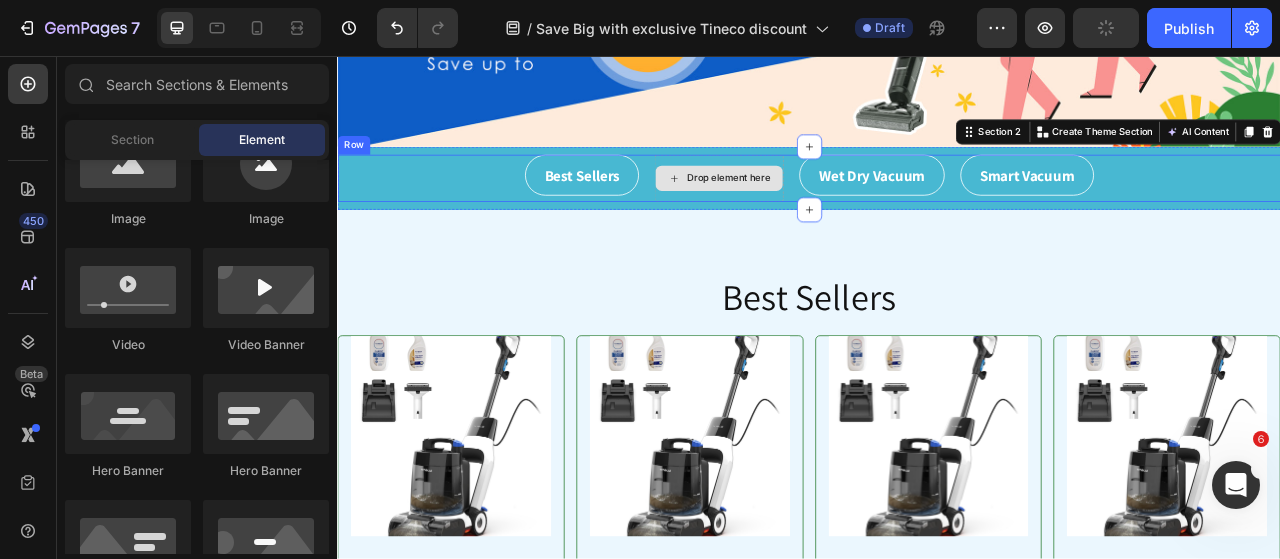click on "Drop element here" at bounding box center (822, 212) 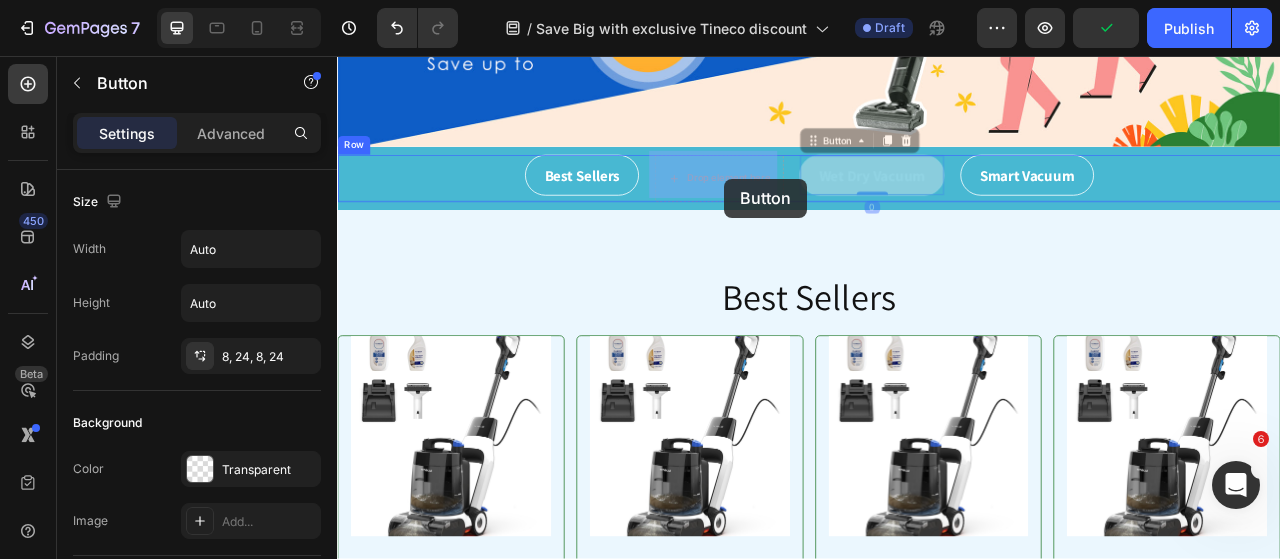 drag, startPoint x: 963, startPoint y: 212, endPoint x: 847, endPoint y: 212, distance: 116 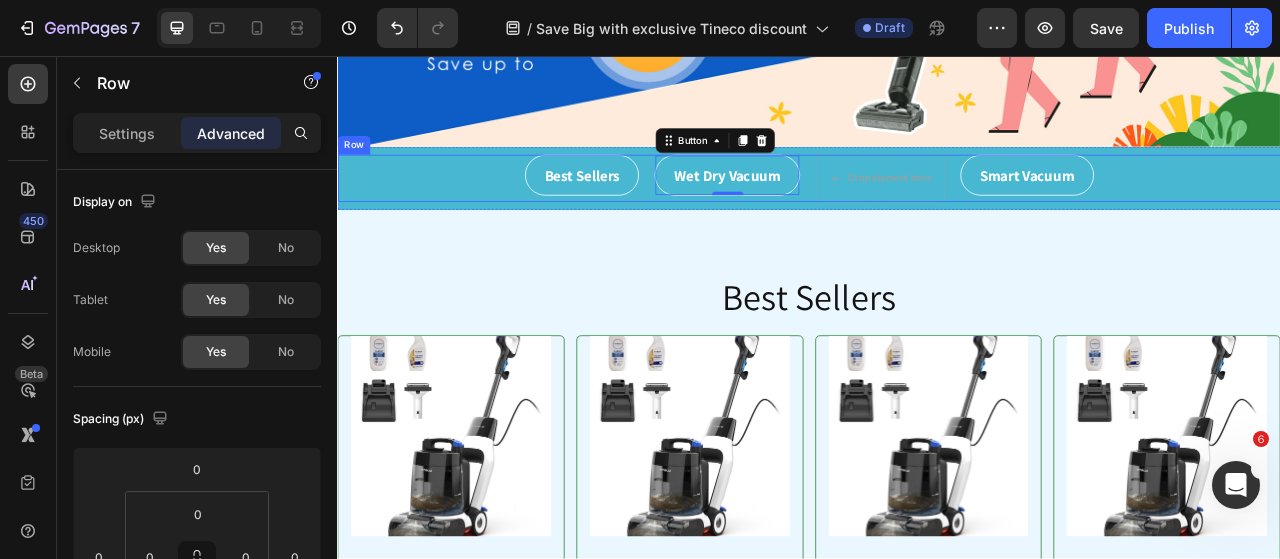 click on "Best Sellers Button Wet Dry Vacuum Button   0
Drop element here Smart Vacuum Button Row" at bounding box center (937, 212) 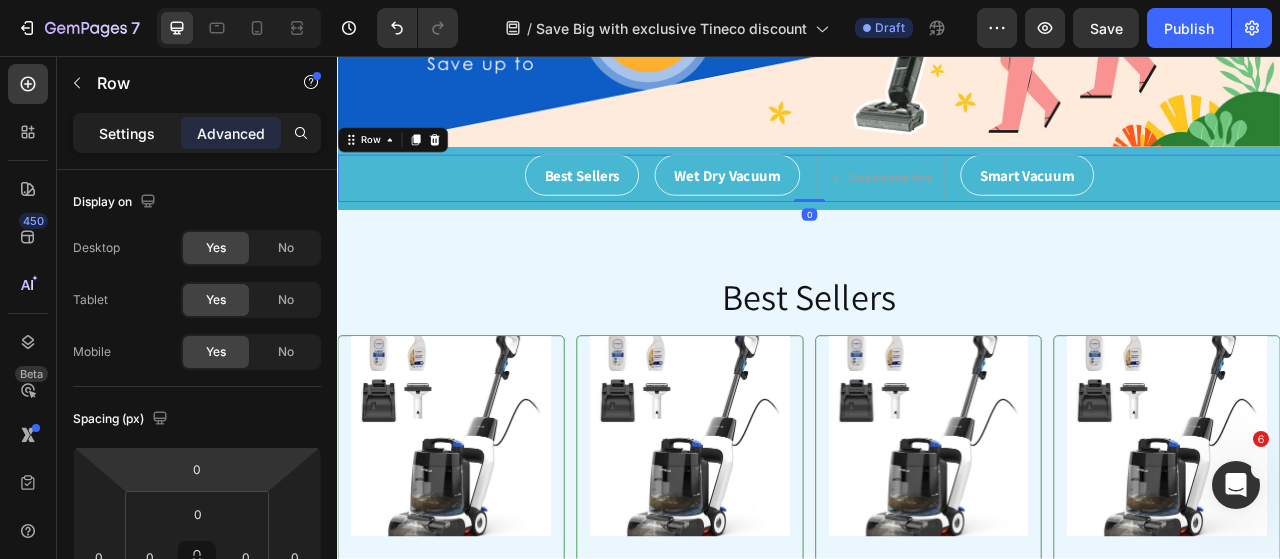 click on "Settings" at bounding box center (127, 133) 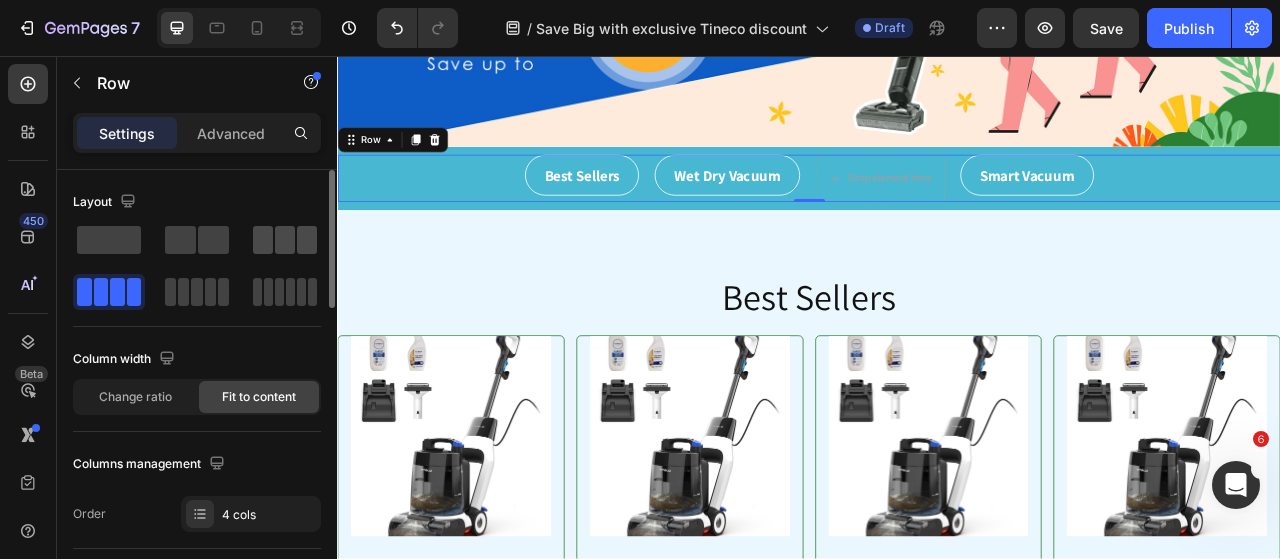 click 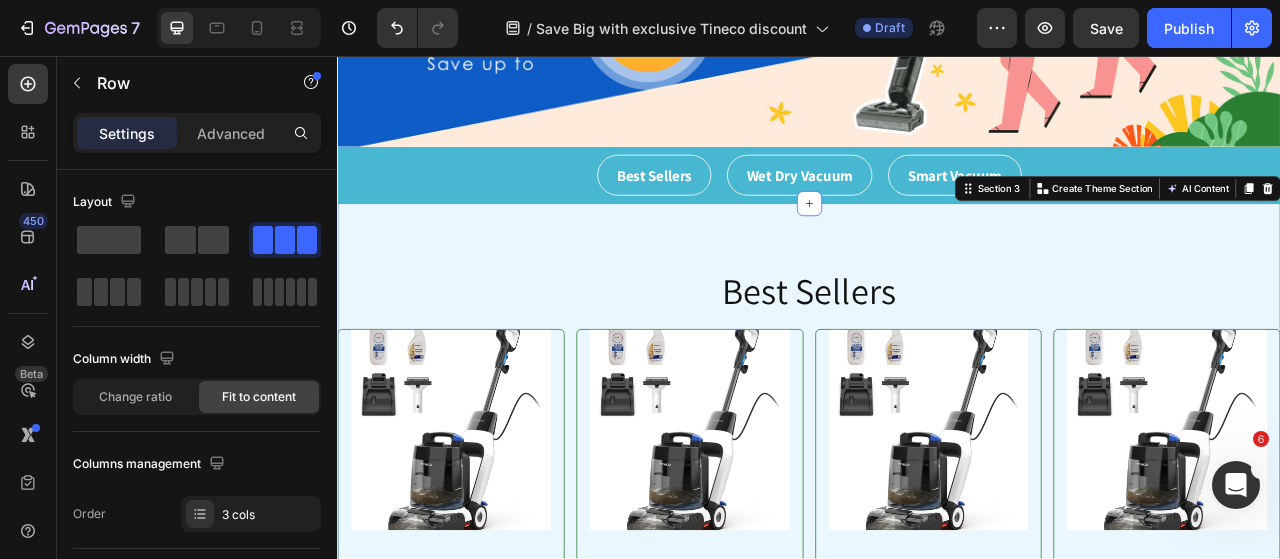 click on "Judge.me £799.00 Price Price £799.00 Price Price No discount Not be displayed when published Product Tag Row {% assign metafield_text = product.metafields.plp.product_card_specs %}
{% assign text_list = metafield_text | replace: '[', '' | replace: ']', '' | split: ',' %}
{% for text in text_list %}
{{text | strip | remove: '"'}}
{% endfor %}
Custom Code Learn More Product View More Out of stock Product Cart Button Product Product Images & Gallery Tineco Carpet ONE Cruiser Smart Carpet Cleaner Product Title Judge.me - Preview Badge (Stars) Judge.me £799.00 Price Price £799.00 Price Price No discount Not be displayed when published Product Tag Row {% assign metafield_text = product.metafields.plp.product_card_specs %}
{% assign text_list = metafield_text | replace: '[', '' | replace: ']', '' | split: ',' %}
{% for text in text_list %}
{% endfor %}" at bounding box center (937, 880) 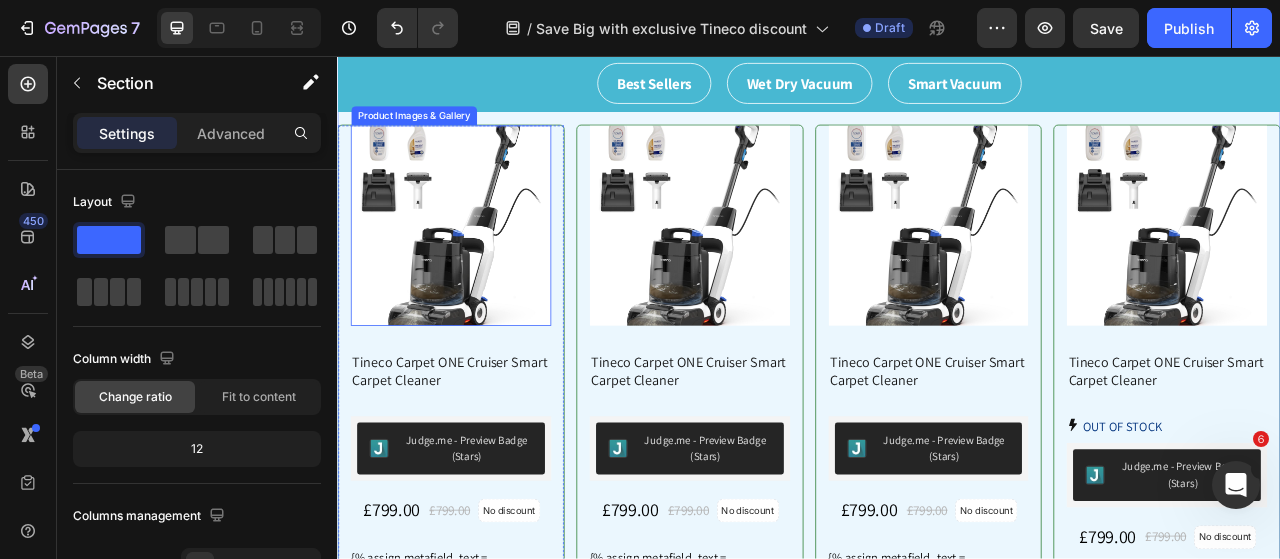 scroll, scrollTop: 600, scrollLeft: 0, axis: vertical 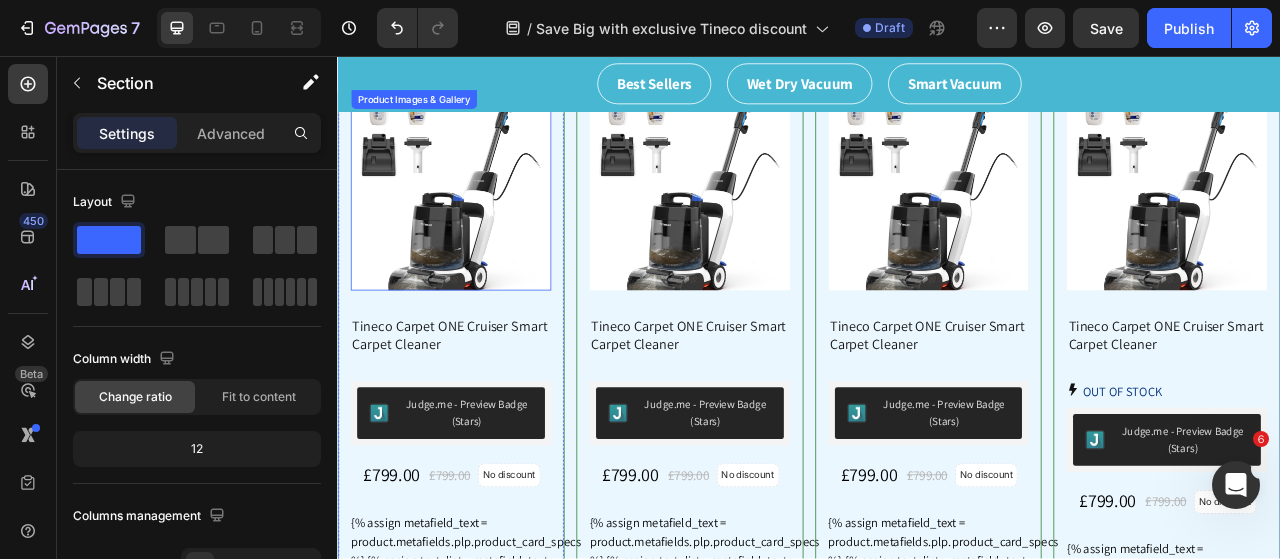 click at bounding box center (481, 227) 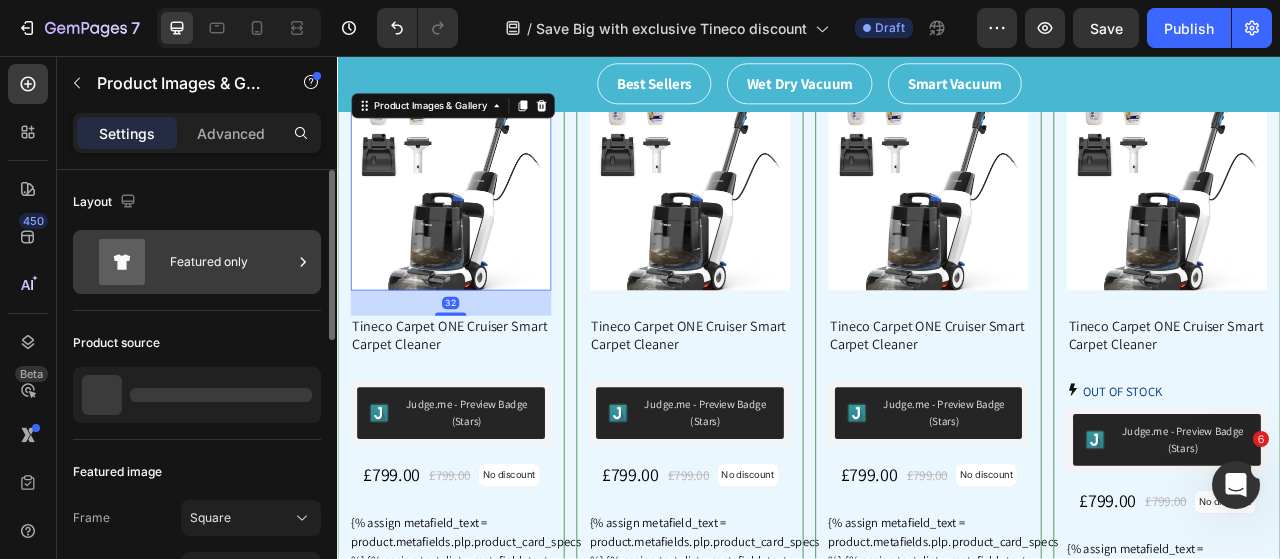 click on "Featured only" at bounding box center [197, 262] 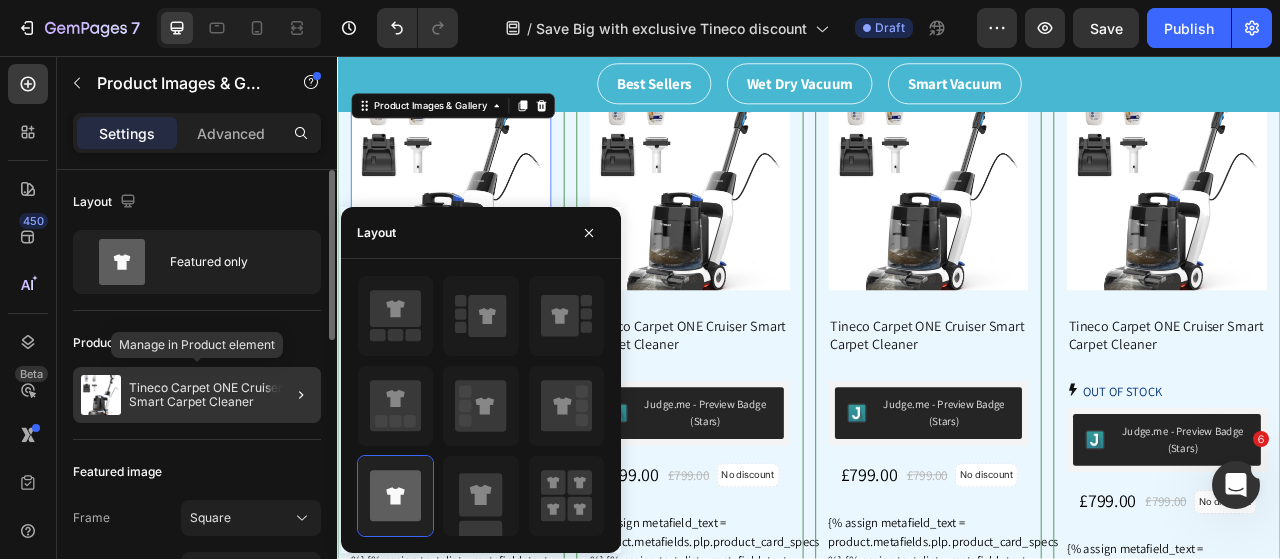 click on "Tineco Carpet ONE Cruiser Smart Carpet Cleaner" at bounding box center (221, 395) 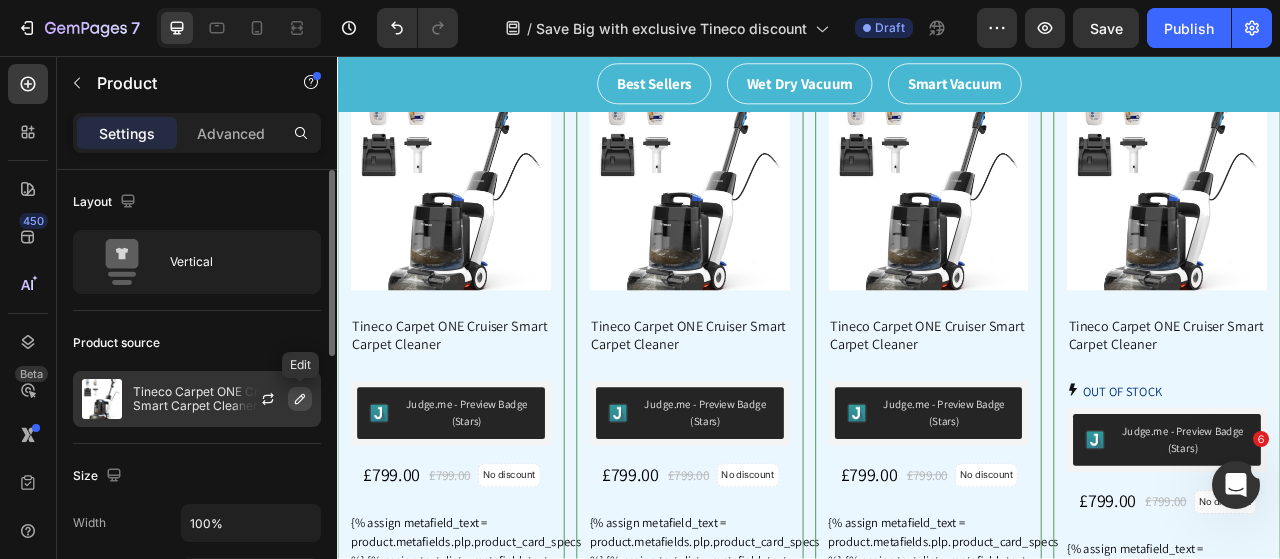 click 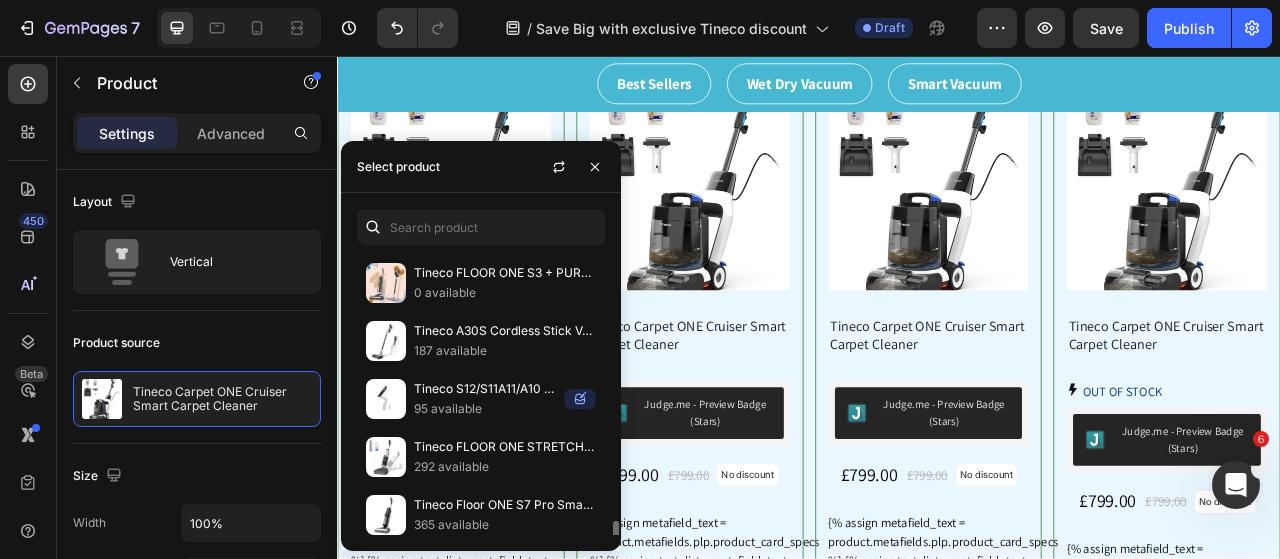 scroll, scrollTop: 1027, scrollLeft: 0, axis: vertical 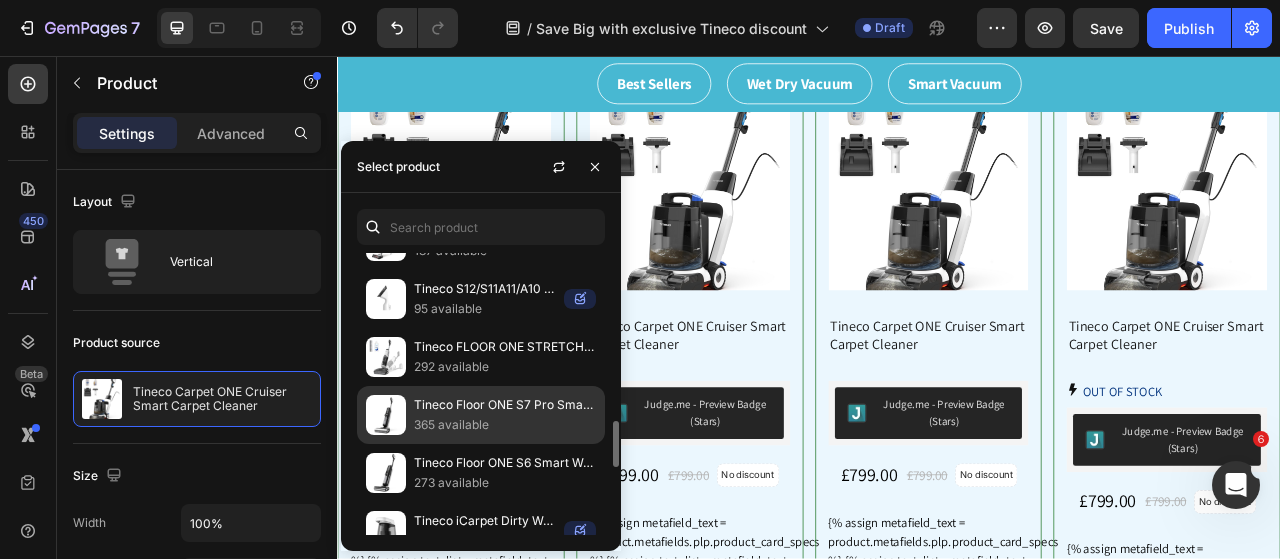 click on "Tineco Floor ONE S7 Pro Smart Wet Dry Vacuum Cleaner" at bounding box center [505, 405] 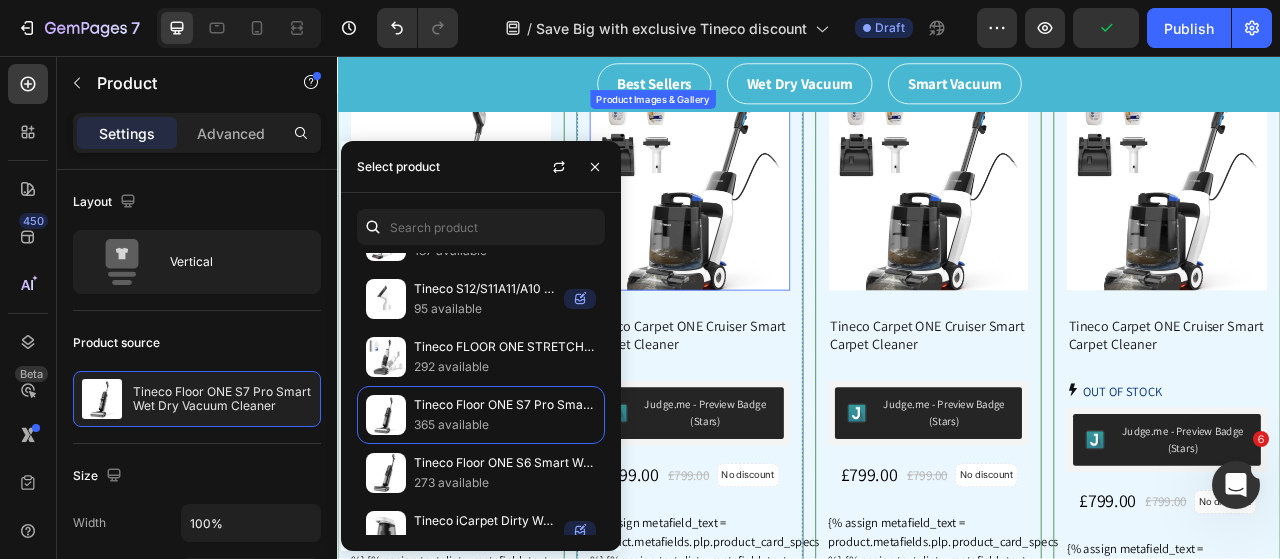 click at bounding box center (785, 227) 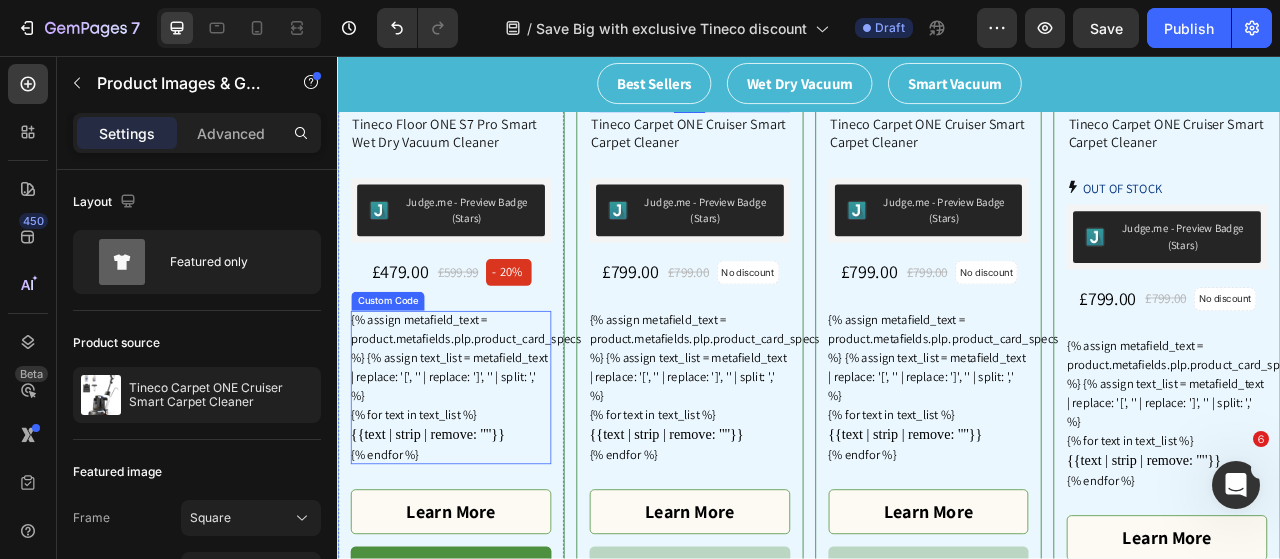 scroll, scrollTop: 900, scrollLeft: 0, axis: vertical 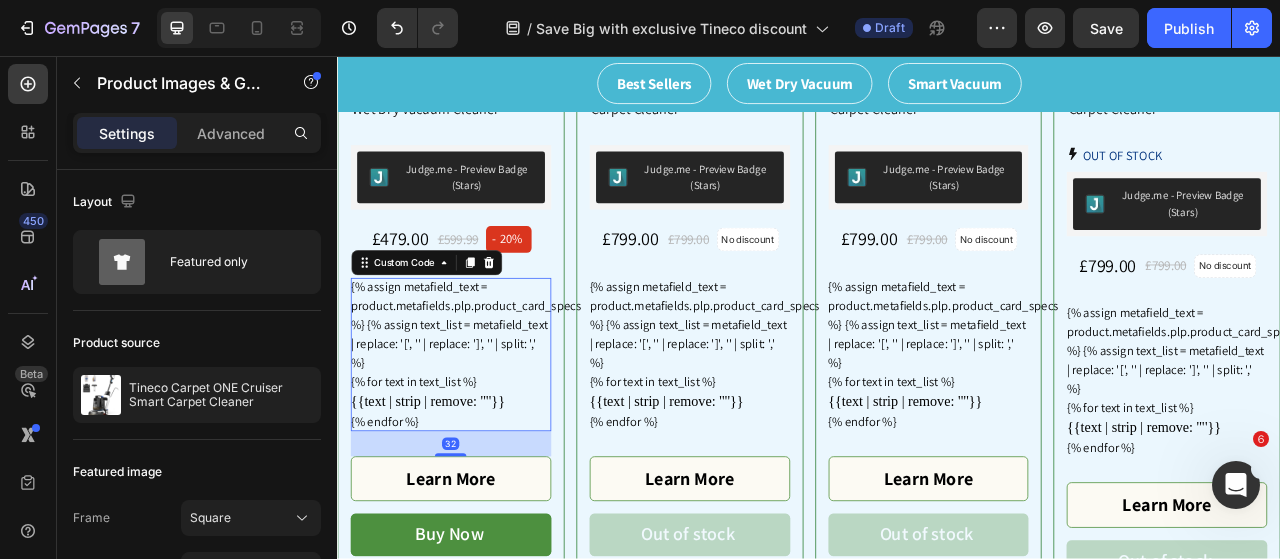 click on "{% assign metafield_text = product.metafields.plp.product_card_specs %}
{% assign text_list = metafield_text | replace: '[', '' | replace: ']', '' | split: ',' %}
{% for text in text_list %}
{{text | strip | remove: '"'}}
{% endfor %}" at bounding box center [481, 436] 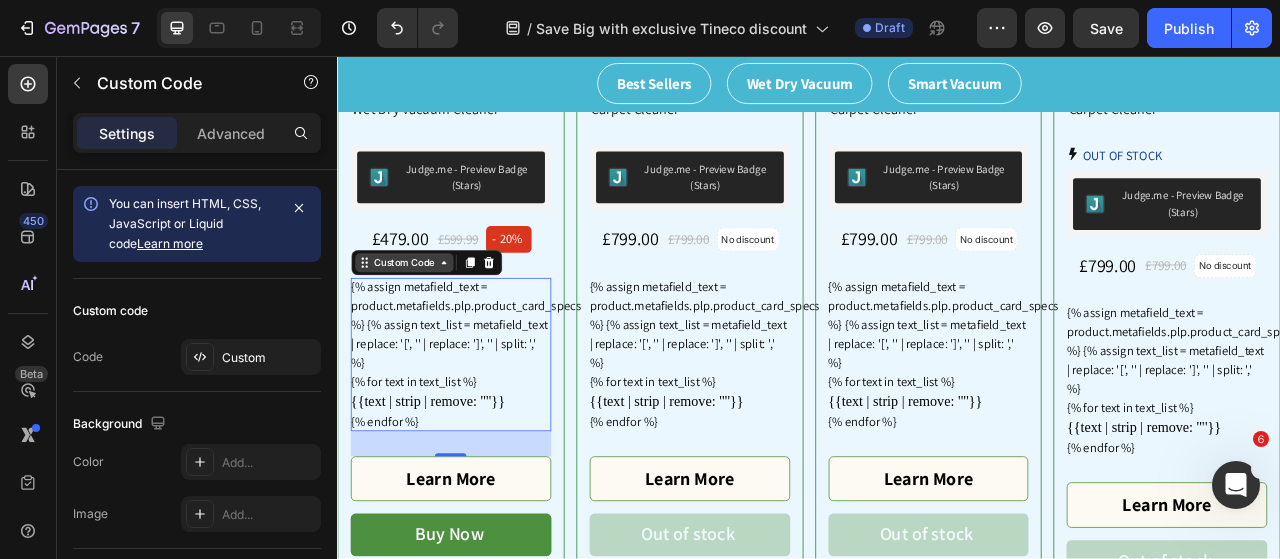 click on "Custom Code" at bounding box center (421, 320) 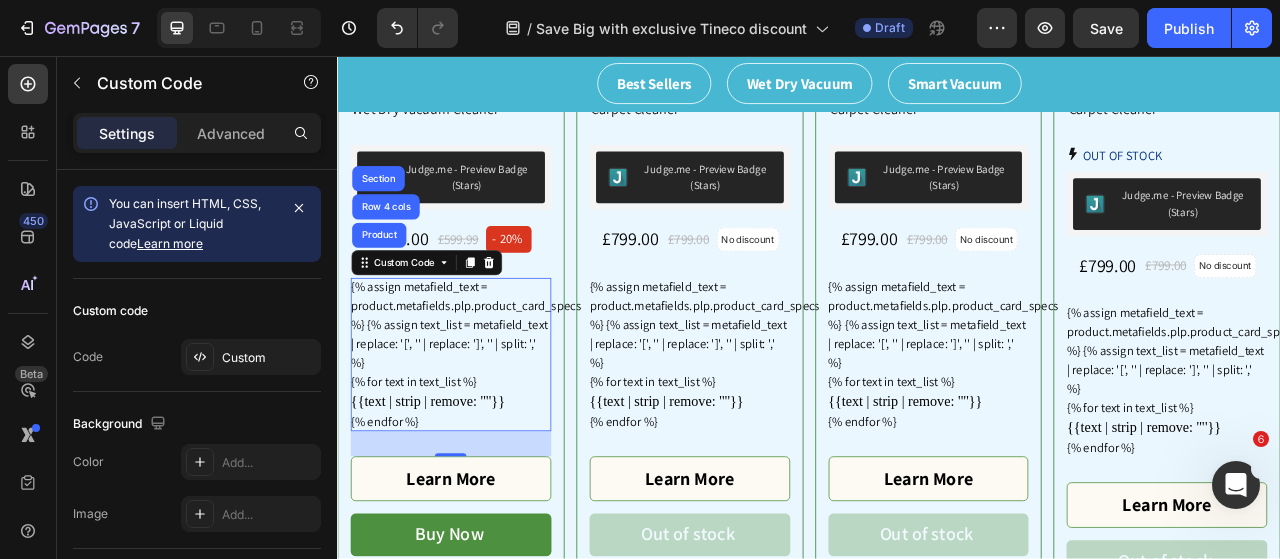 click on "{% assign metafield_text = product.metafields.plp.product_card_specs %}
{% assign text_list = metafield_text | replace: '[', '' | replace: ']', '' | split: ',' %}
{% for text in text_list %}
{{text | strip | remove: '"'}}
{% endfor %}" at bounding box center [481, 436] 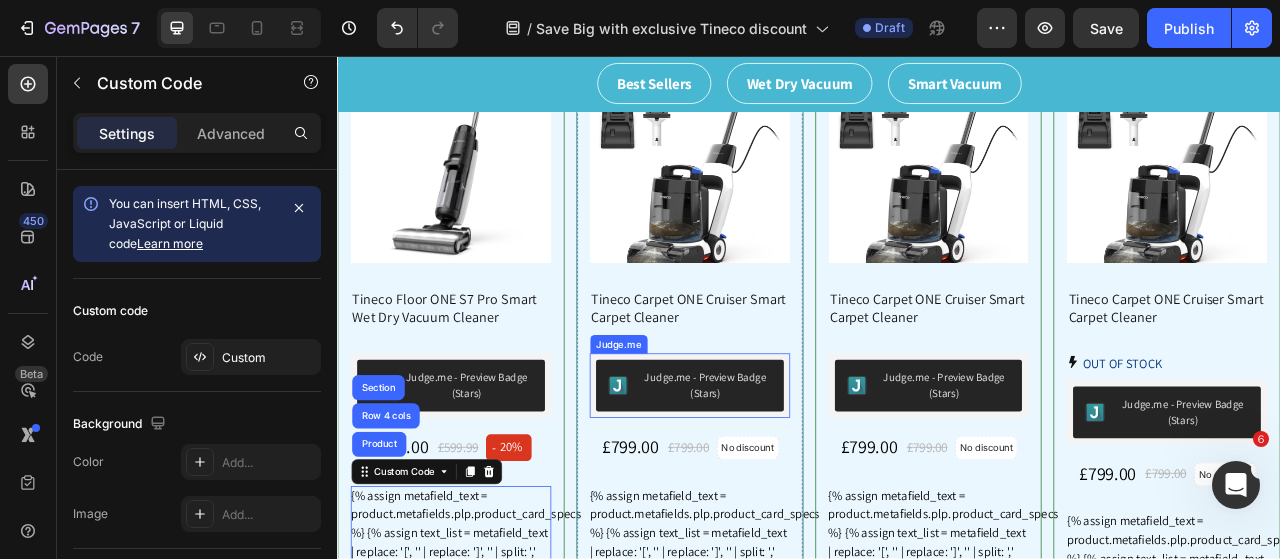 scroll, scrollTop: 900, scrollLeft: 0, axis: vertical 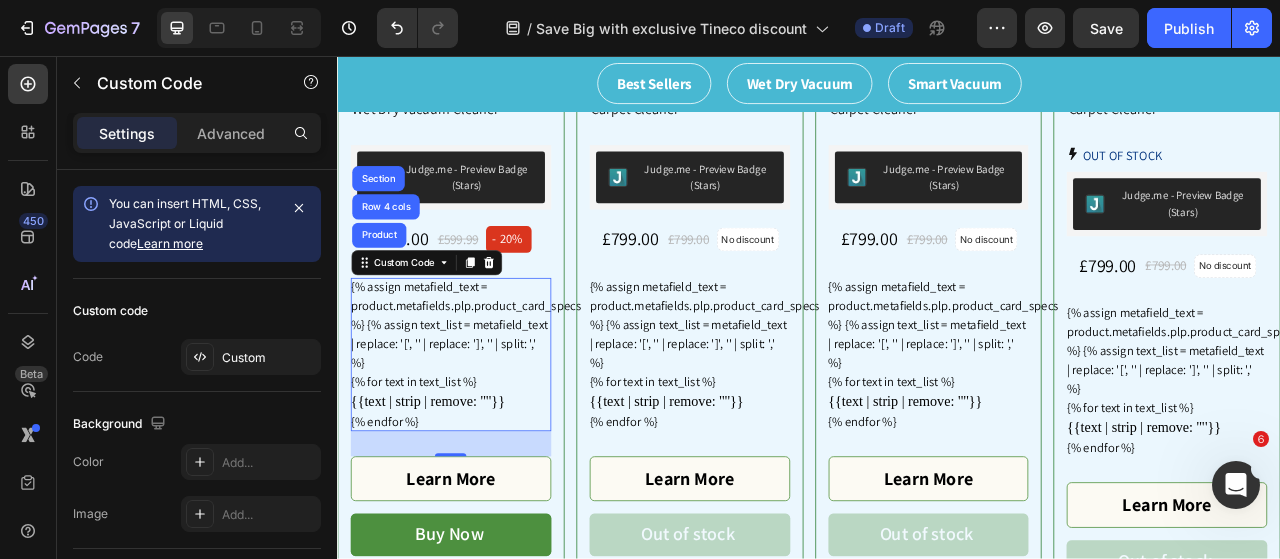 click on "{% assign metafield_text = product.metafields.plp.product_card_specs %}
{% assign text_list = metafield_text | replace: '[', '' | replace: ']', '' | split: ',' %}
{% for text in text_list %}
{{text | strip | remove: '"'}}
{% endfor %}" at bounding box center (481, 436) 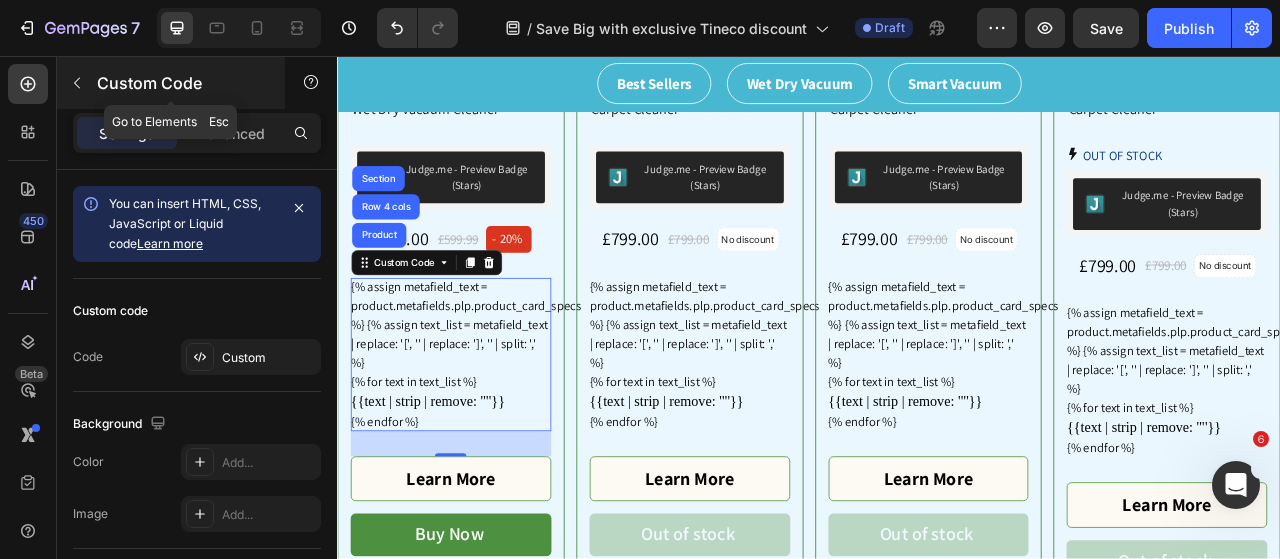 click 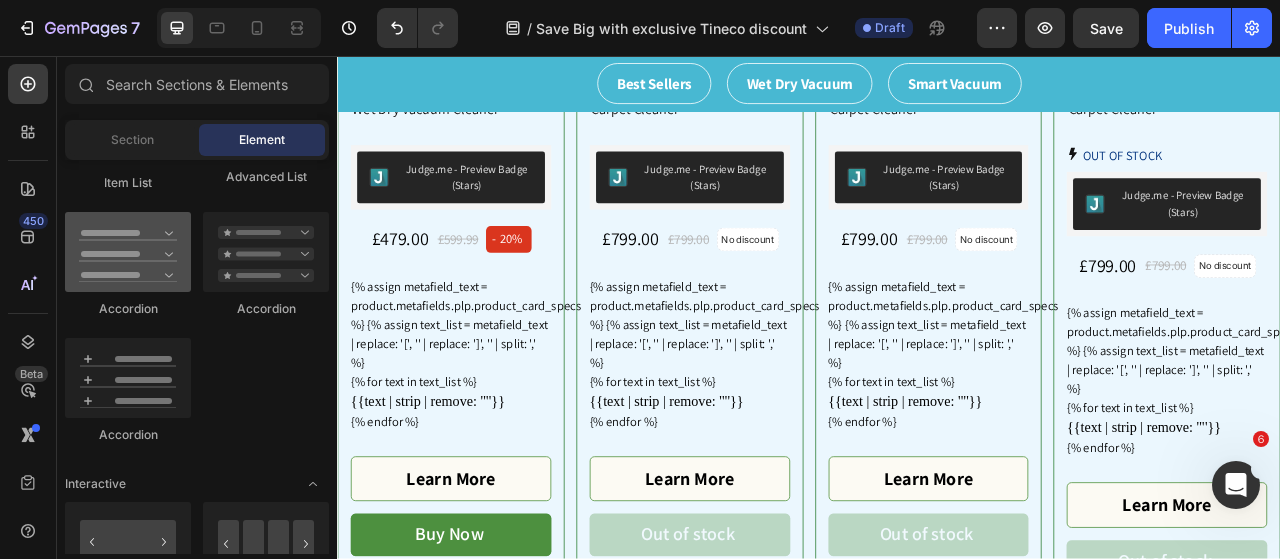 scroll, scrollTop: 1500, scrollLeft: 0, axis: vertical 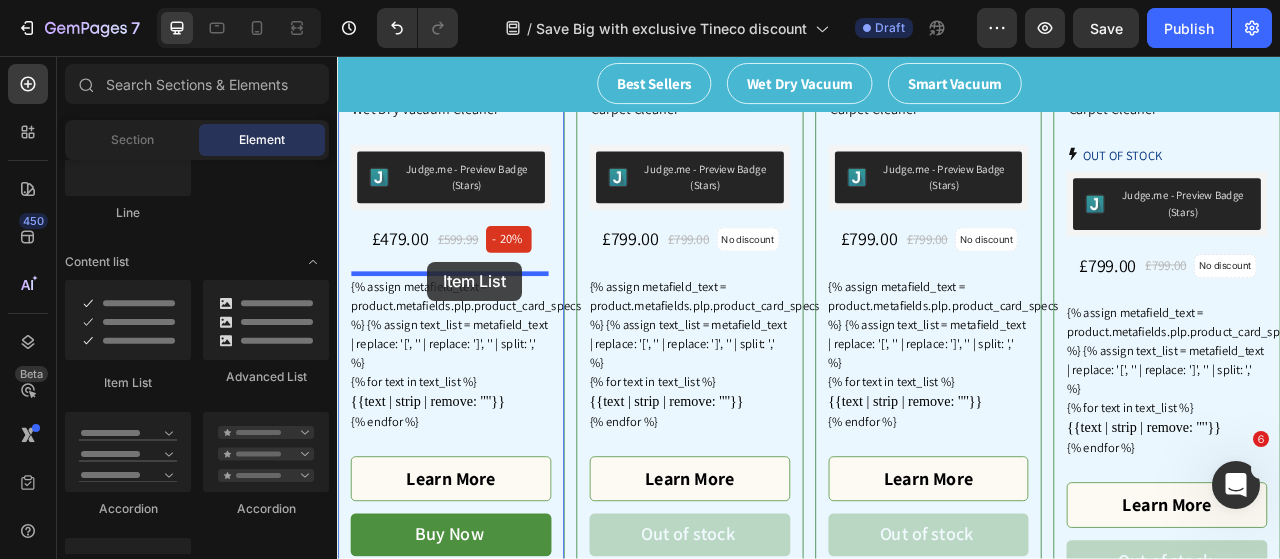 drag, startPoint x: 461, startPoint y: 375, endPoint x: 451, endPoint y: 318, distance: 57.870544 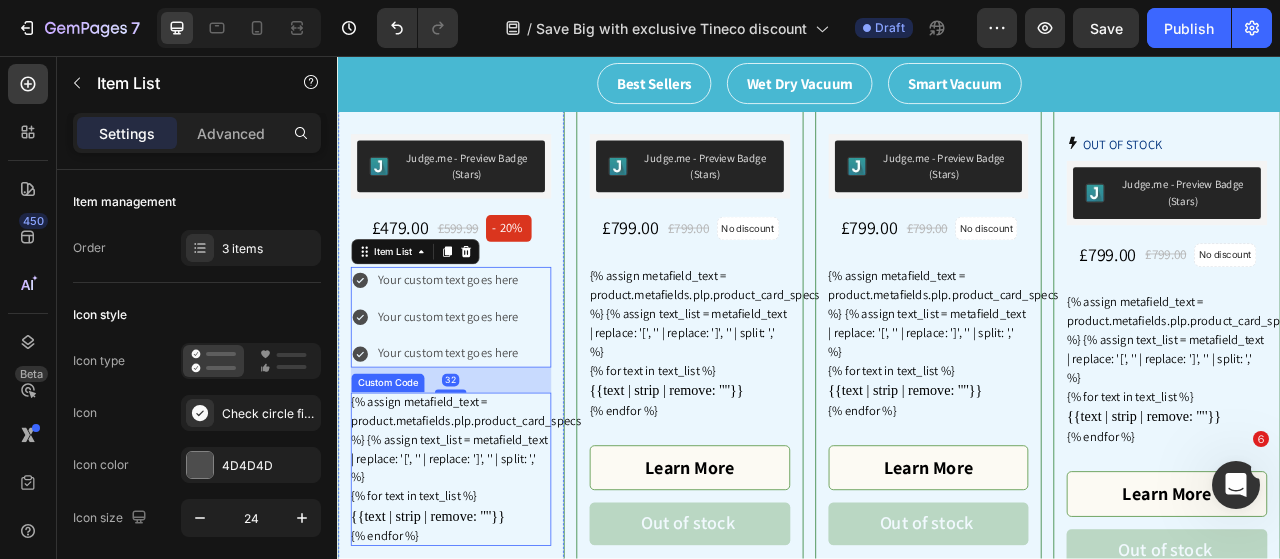 scroll, scrollTop: 1000, scrollLeft: 0, axis: vertical 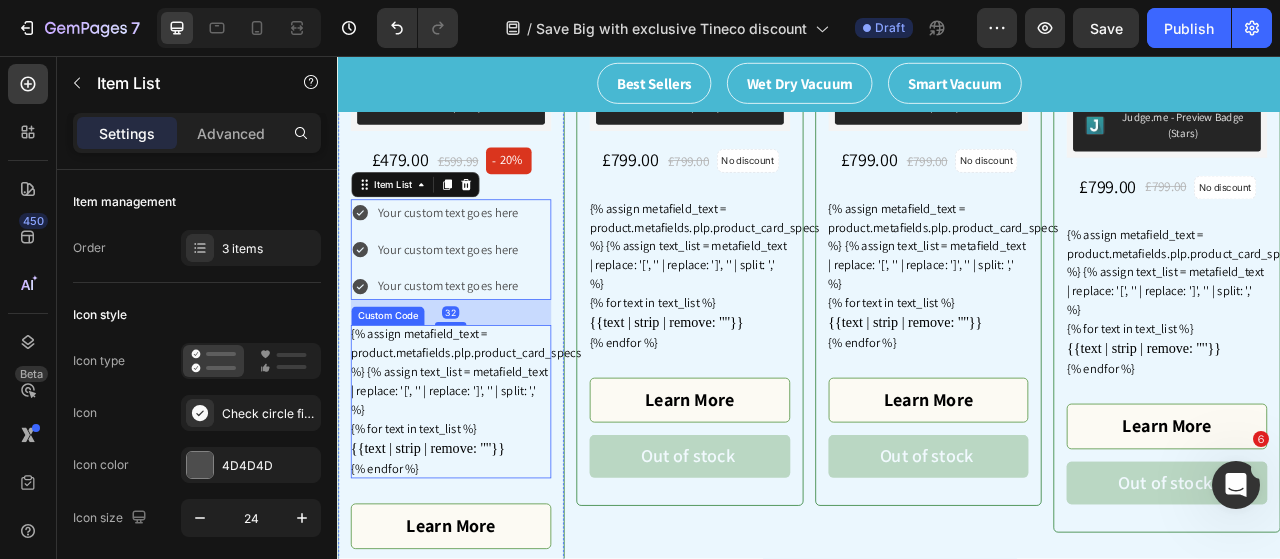click on "{% assign metafield_text = product.metafields.plp.product_card_specs %}
{% assign text_list = metafield_text | replace: '[', '' | replace: ']', '' | split: ',' %}
{% for text in text_list %}
{{text | strip | remove: '"'}}
{% endfor %}" at bounding box center (481, 496) 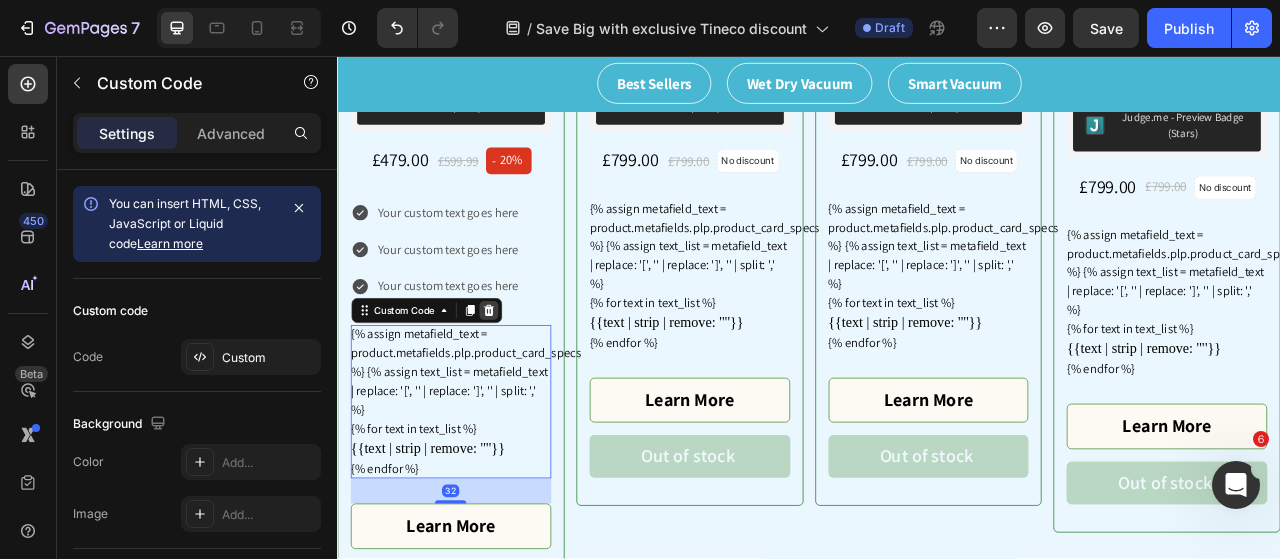 click 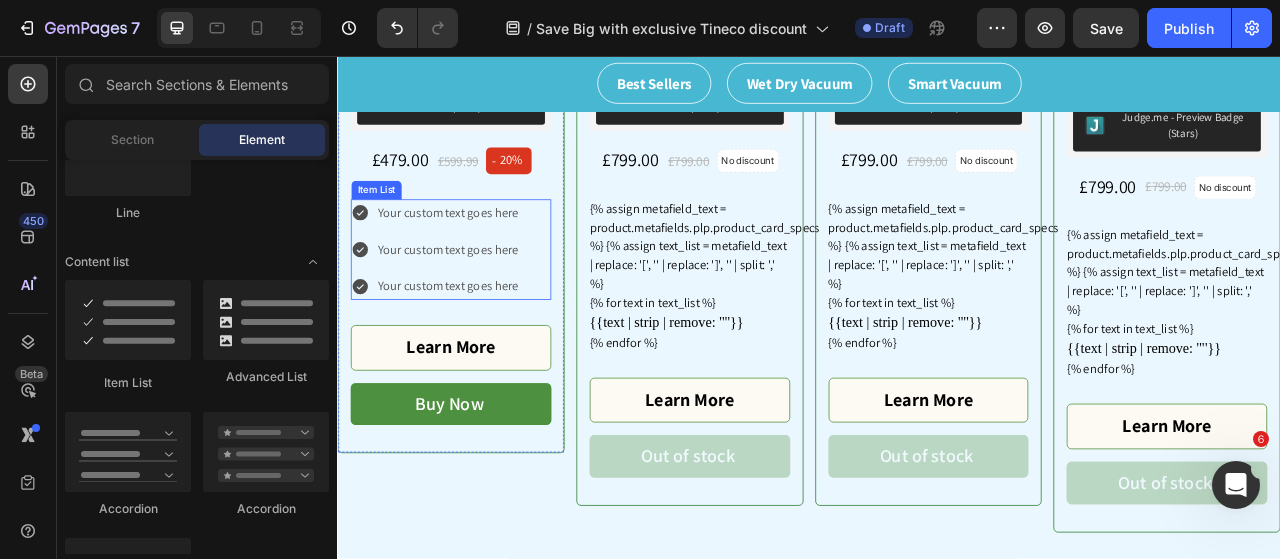 click on "Your custom text goes here" at bounding box center [478, 256] 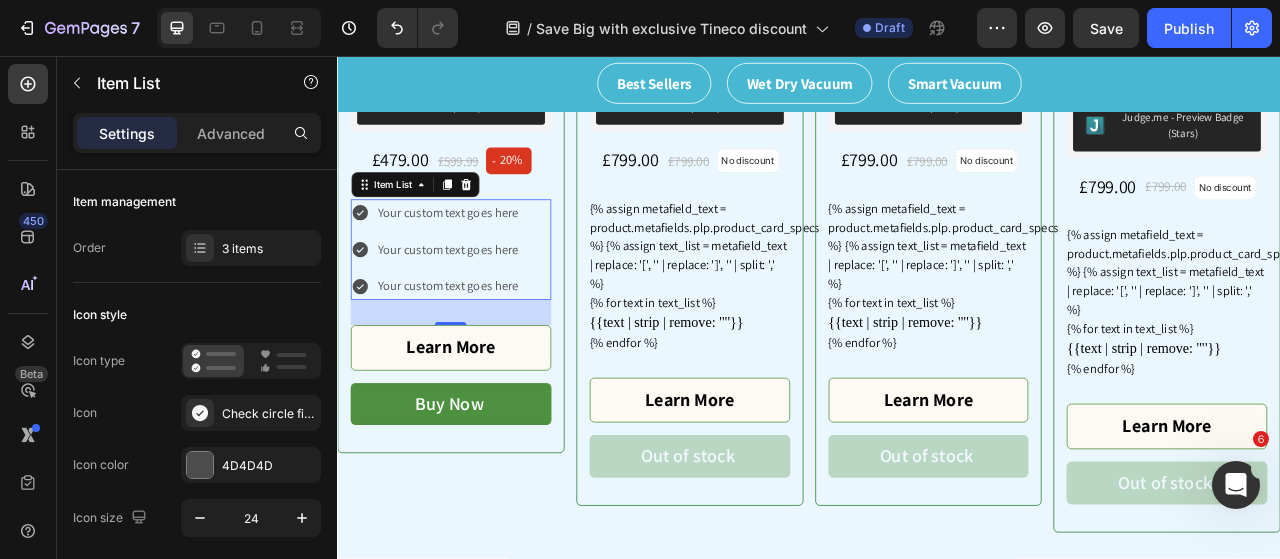 click on "Your custom text goes here" at bounding box center (478, 256) 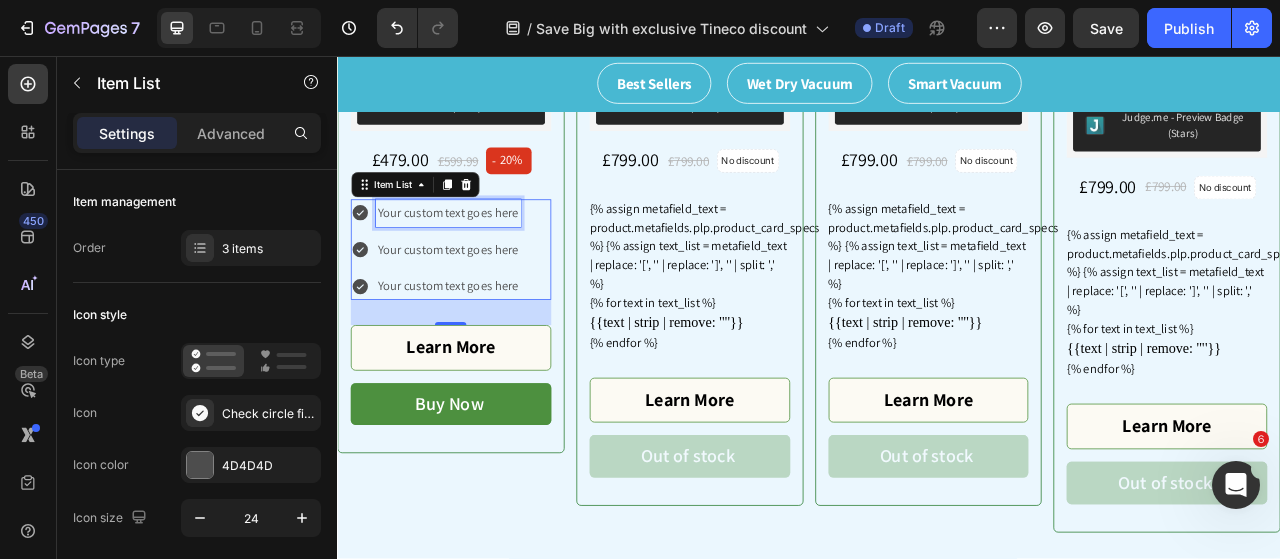click on "Your custom text goes here" at bounding box center (478, 256) 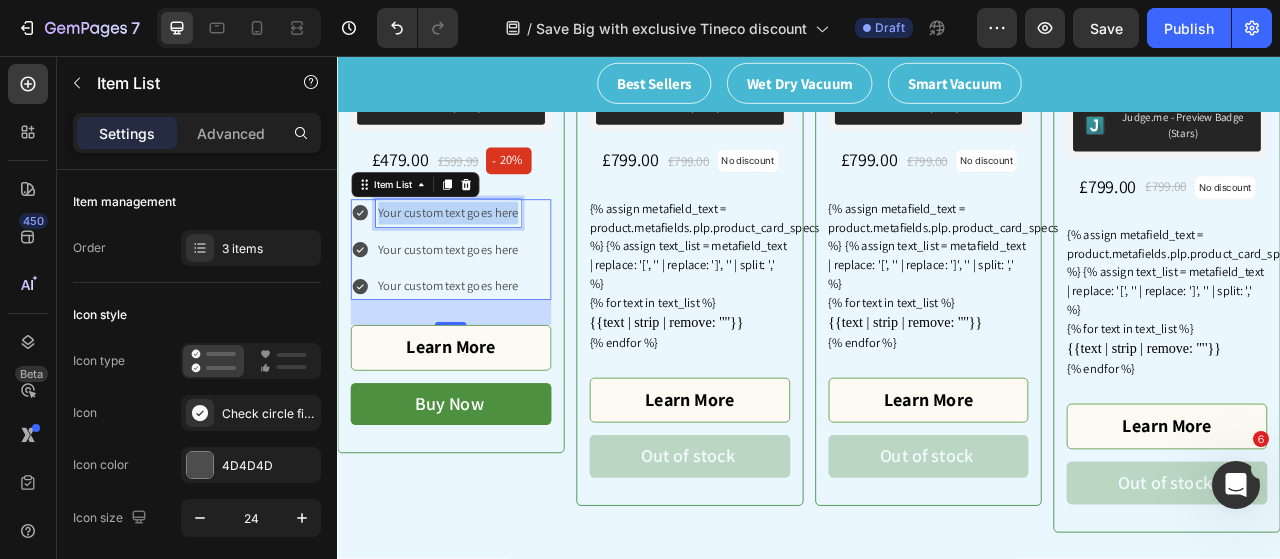 click on "Your custom text goes here" at bounding box center (478, 256) 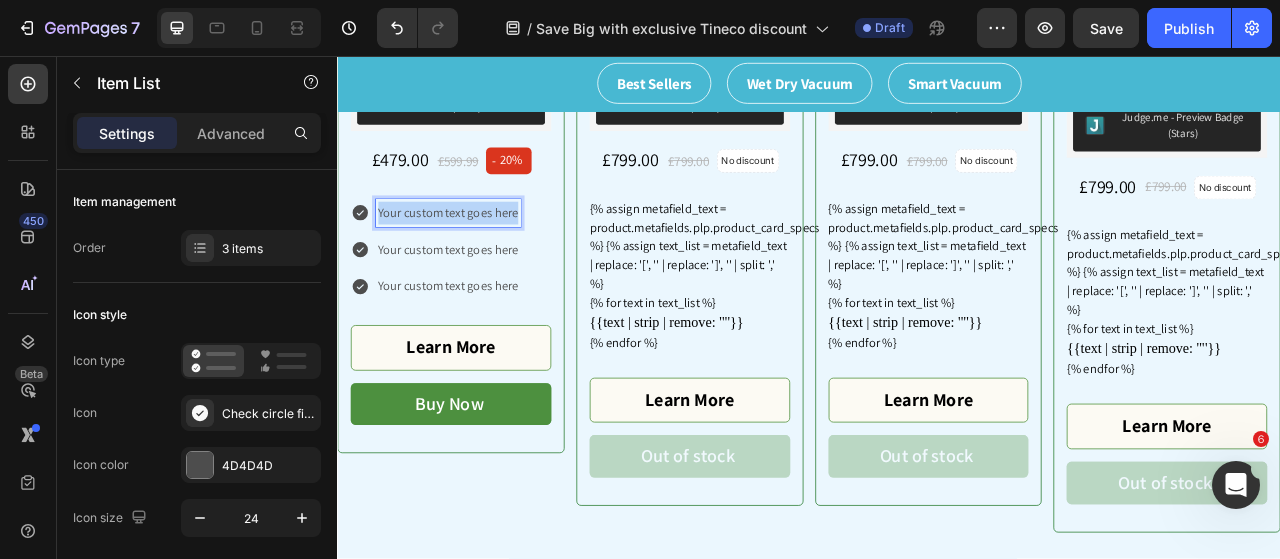 click on "Your custom text goes here" at bounding box center [478, 256] 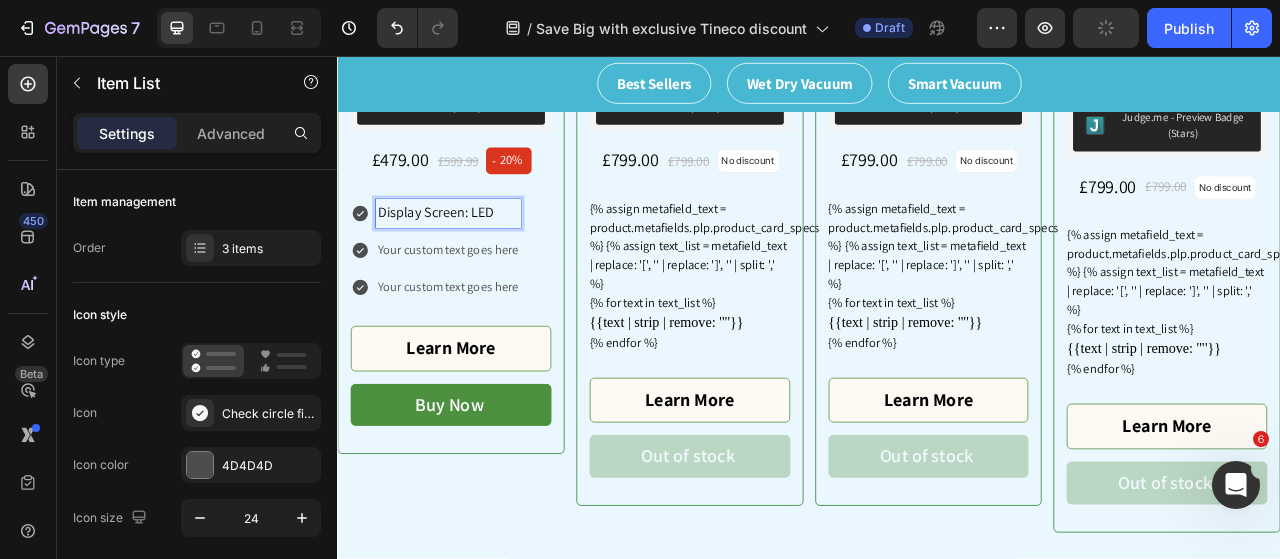 click on "Your custom text goes here" at bounding box center (478, 304) 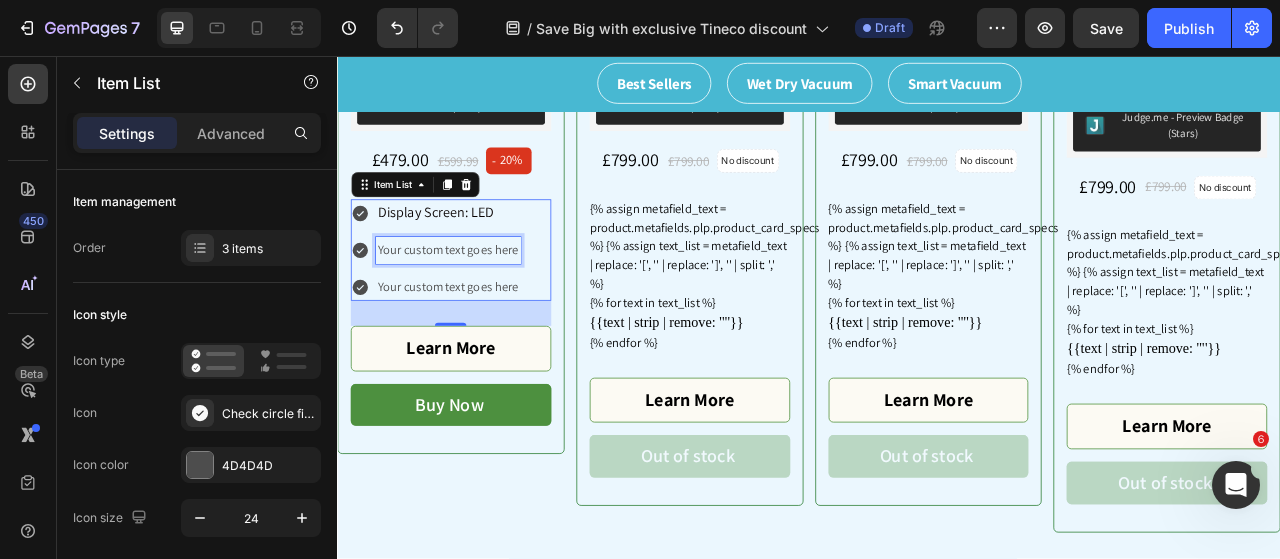 click on "Your custom text goes here" at bounding box center [478, 304] 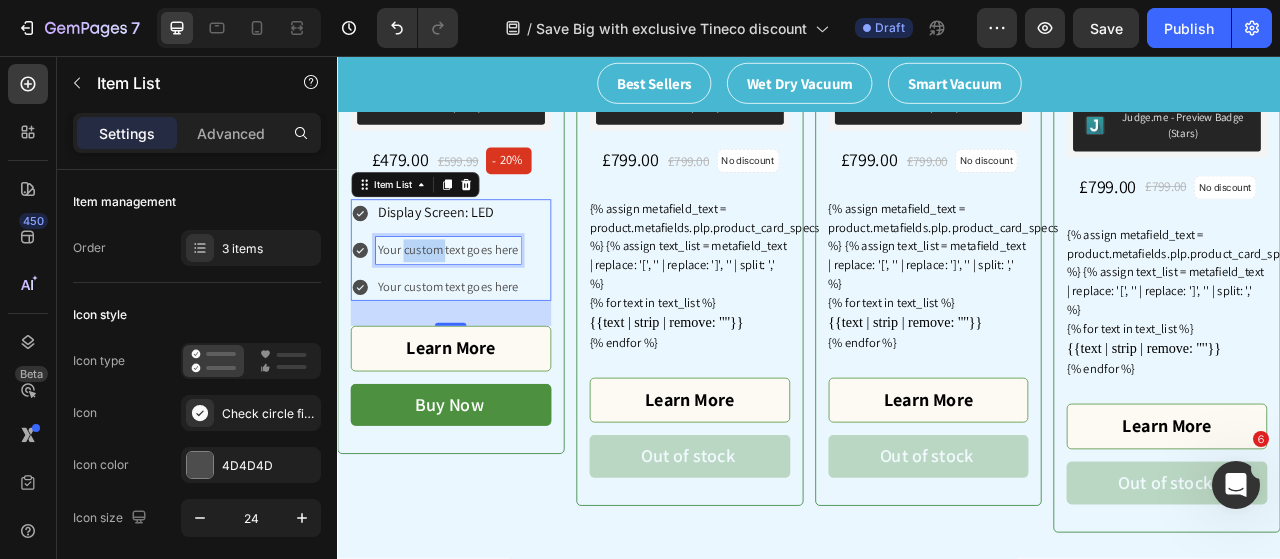click on "Your custom text goes here" at bounding box center [478, 304] 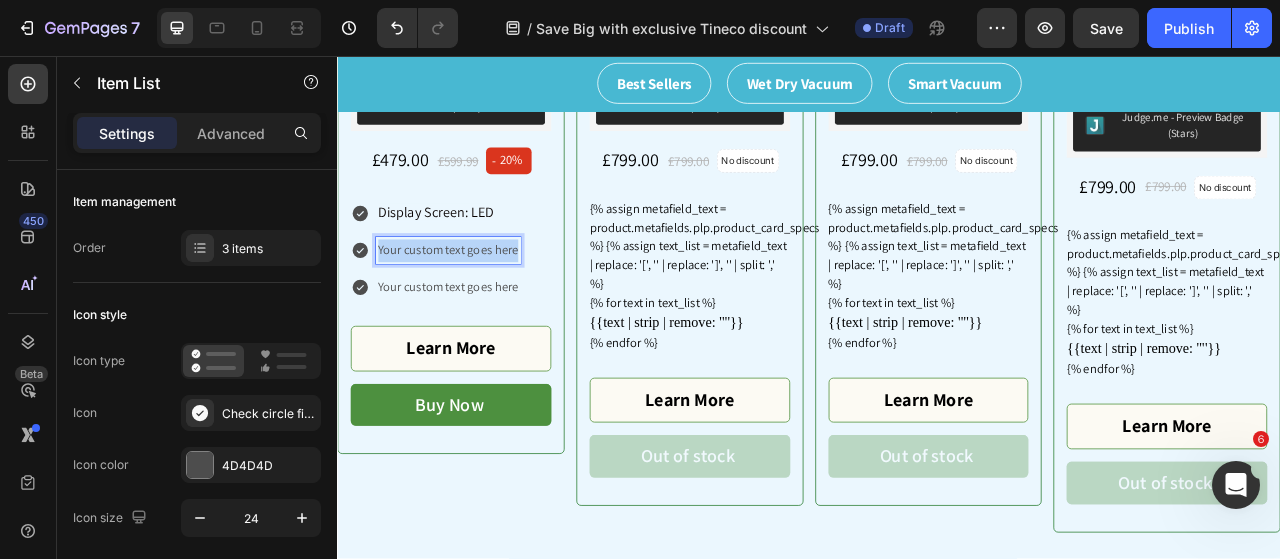 click on "Your custom text goes here" at bounding box center [478, 304] 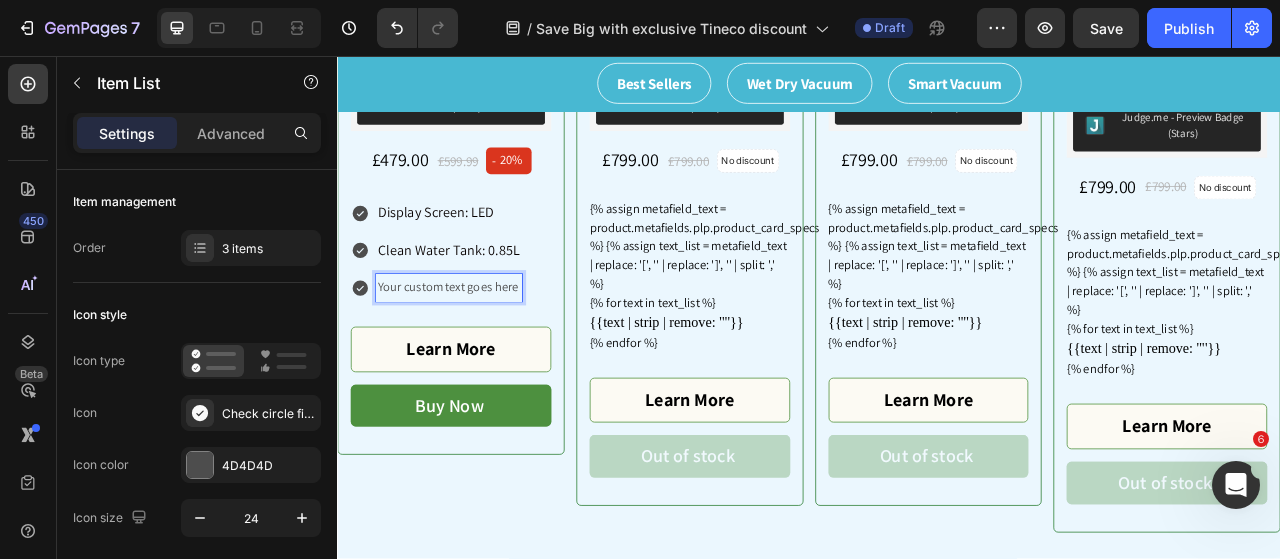 click on "Your custom text goes here" at bounding box center (479, 351) 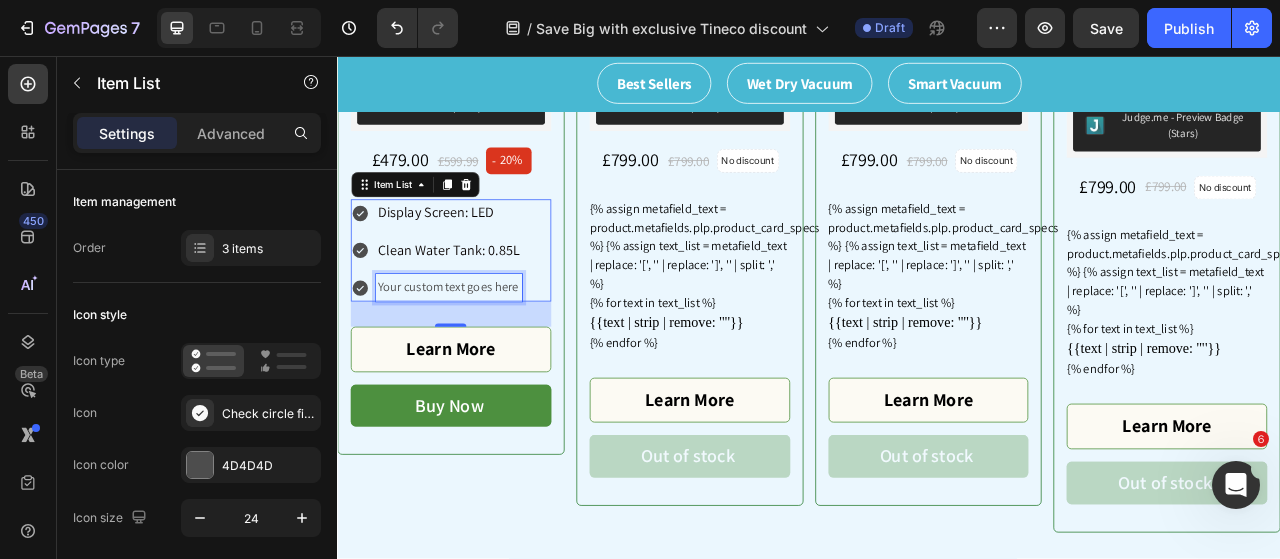 click on "Your custom text goes here" at bounding box center (479, 351) 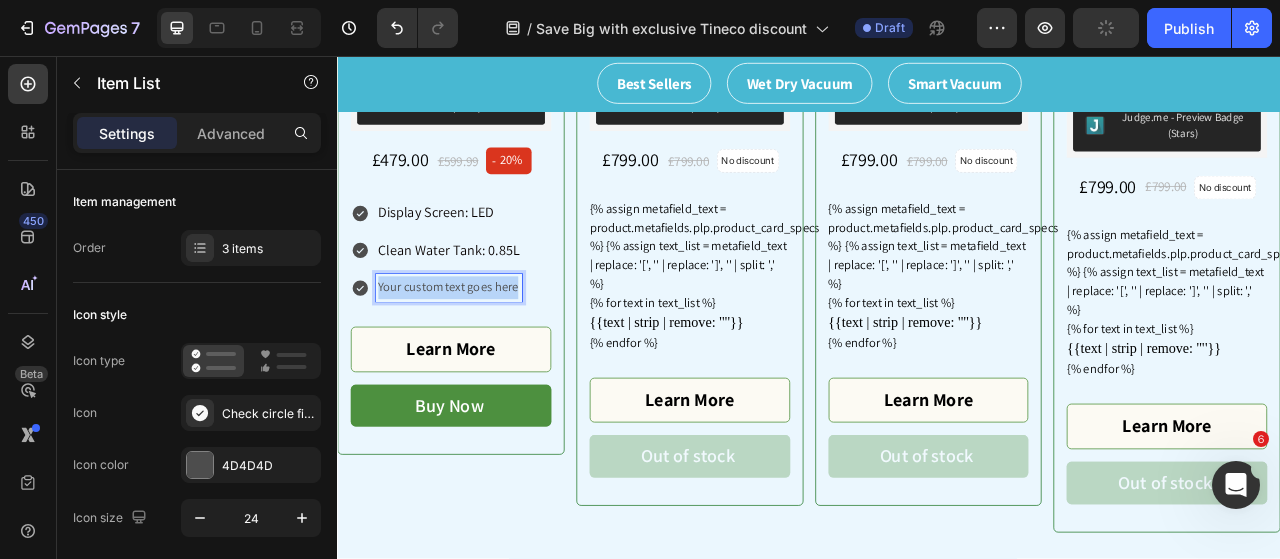 click on "Your custom text goes here" at bounding box center (479, 351) 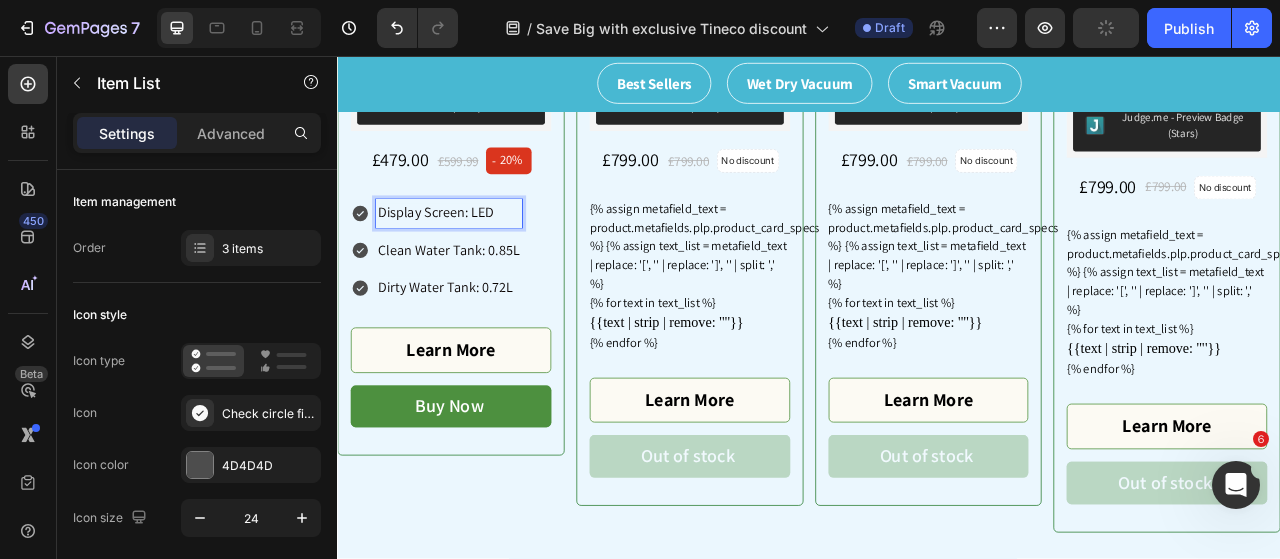 click on "Display Screen: LED" at bounding box center (479, 257) 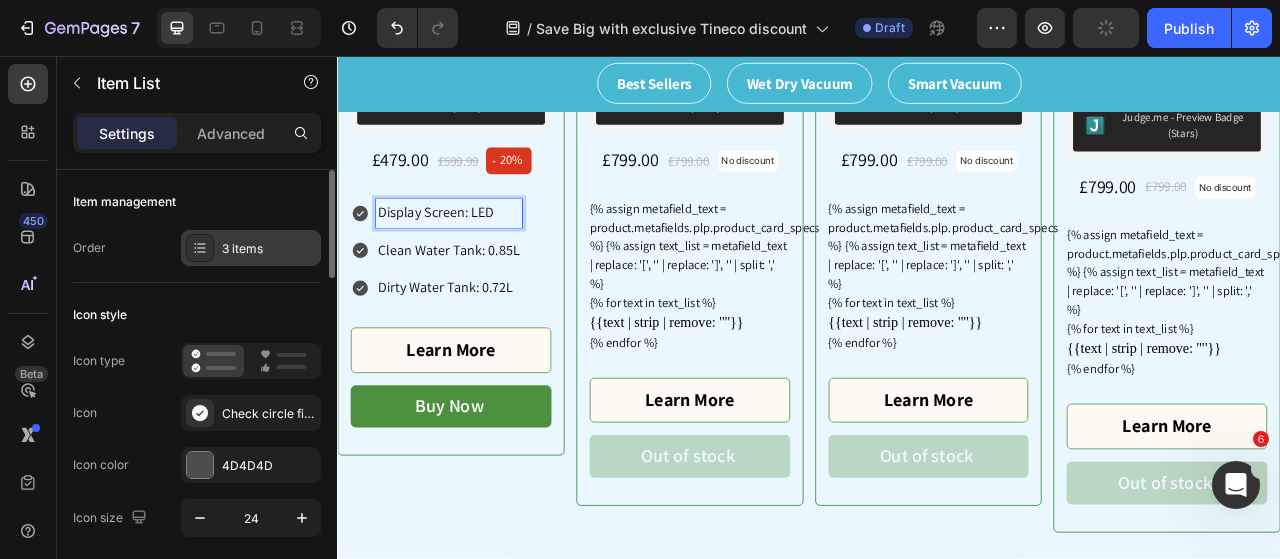 click on "3 items" at bounding box center (269, 249) 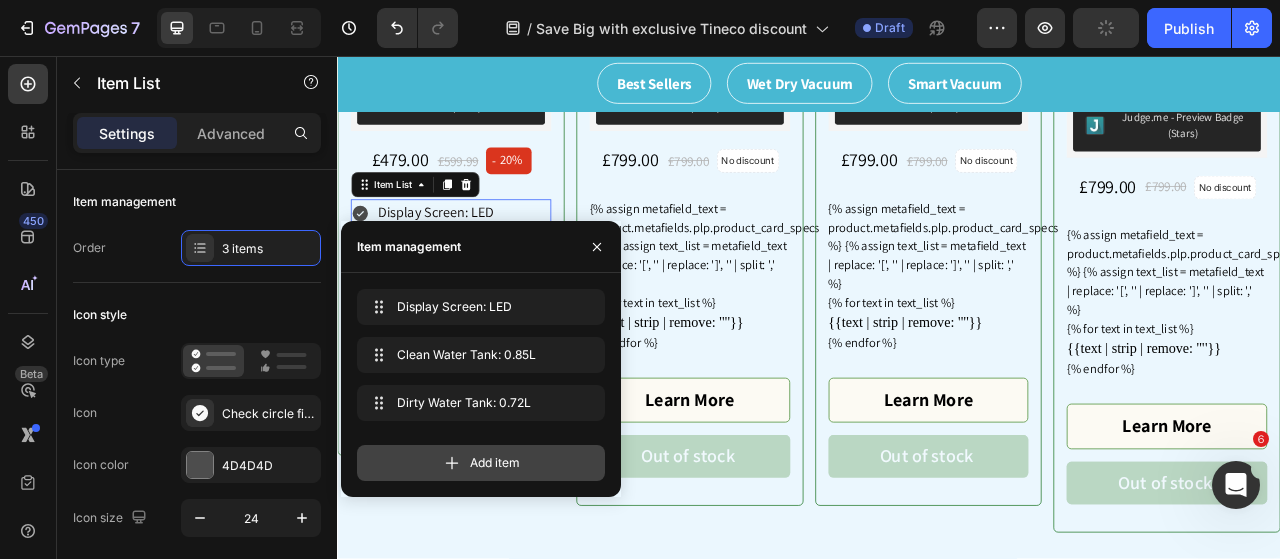 click on "Add item" at bounding box center [495, 463] 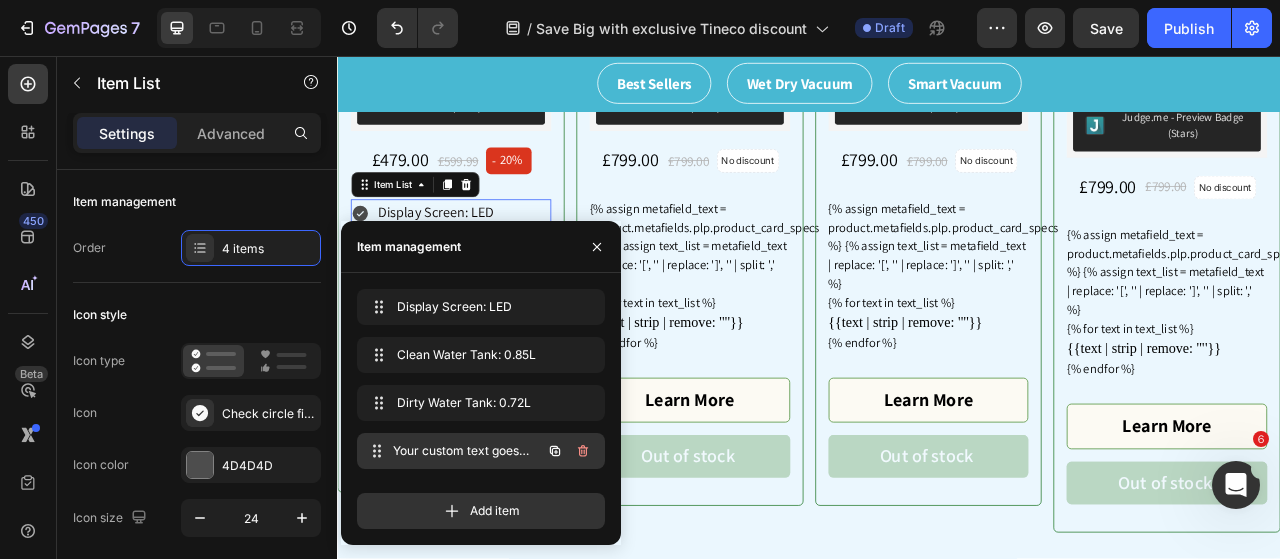 drag, startPoint x: 425, startPoint y: 454, endPoint x: 438, endPoint y: 453, distance: 13.038404 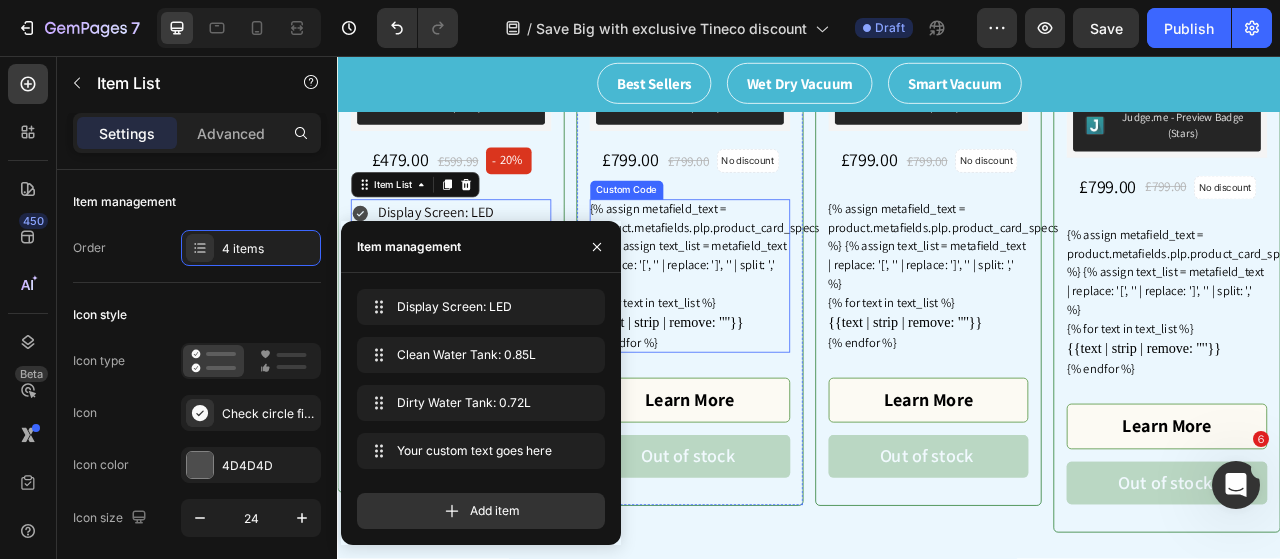 click on "{{text | strip | remove: '"'}}" at bounding box center [785, 396] 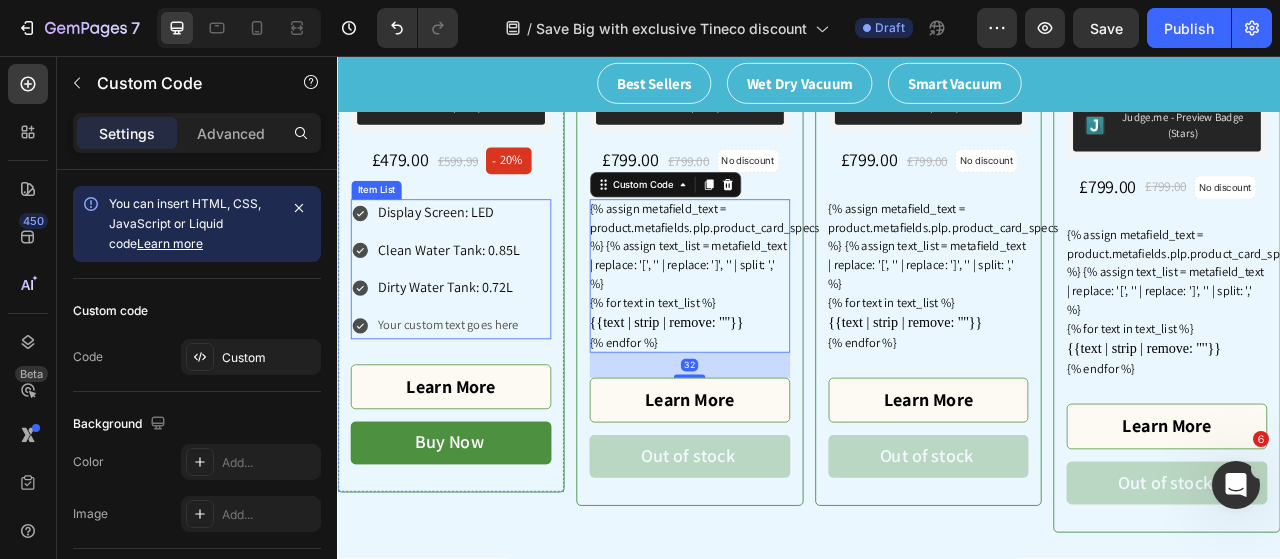 click on "Your custom text goes here" at bounding box center (479, 399) 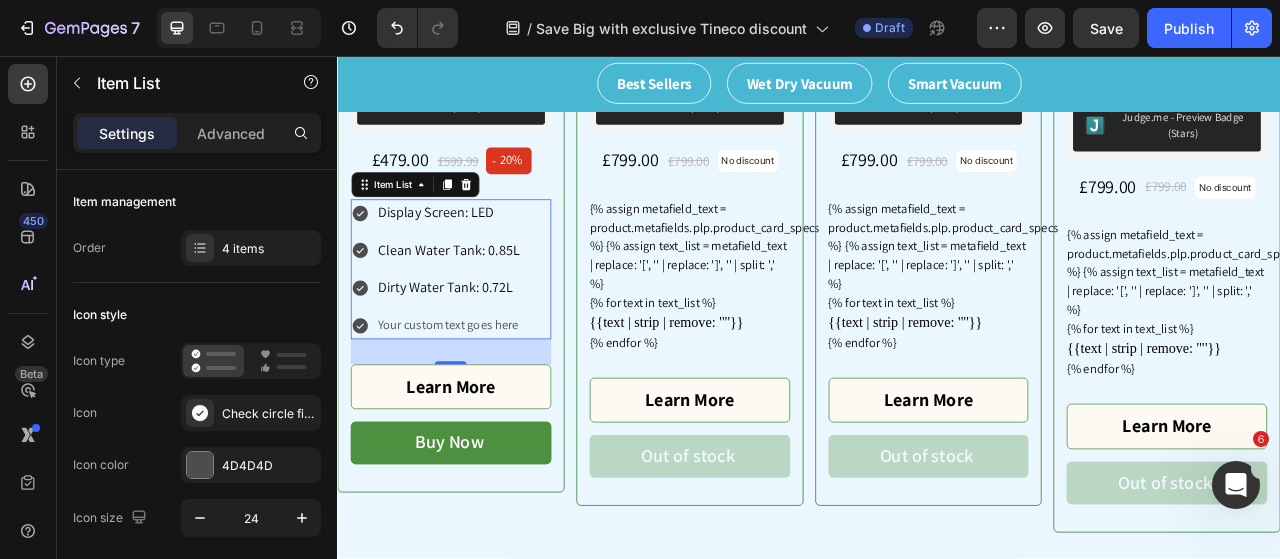 click on "Your custom text goes here" at bounding box center [479, 399] 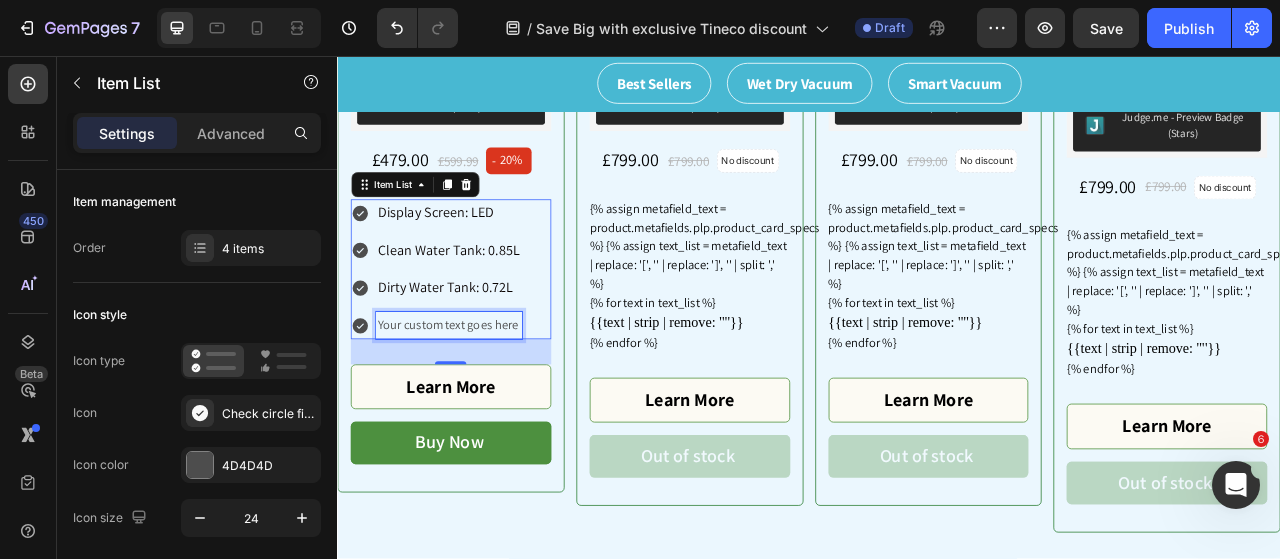 click on "Your custom text goes here" at bounding box center (479, 399) 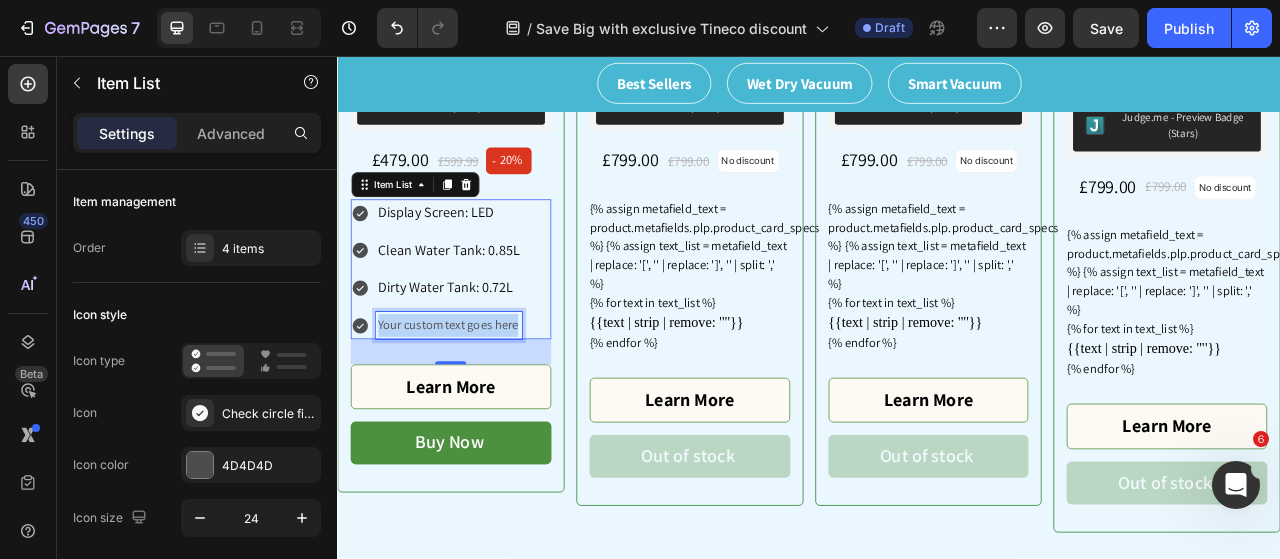 click on "Your custom text goes here" at bounding box center (479, 399) 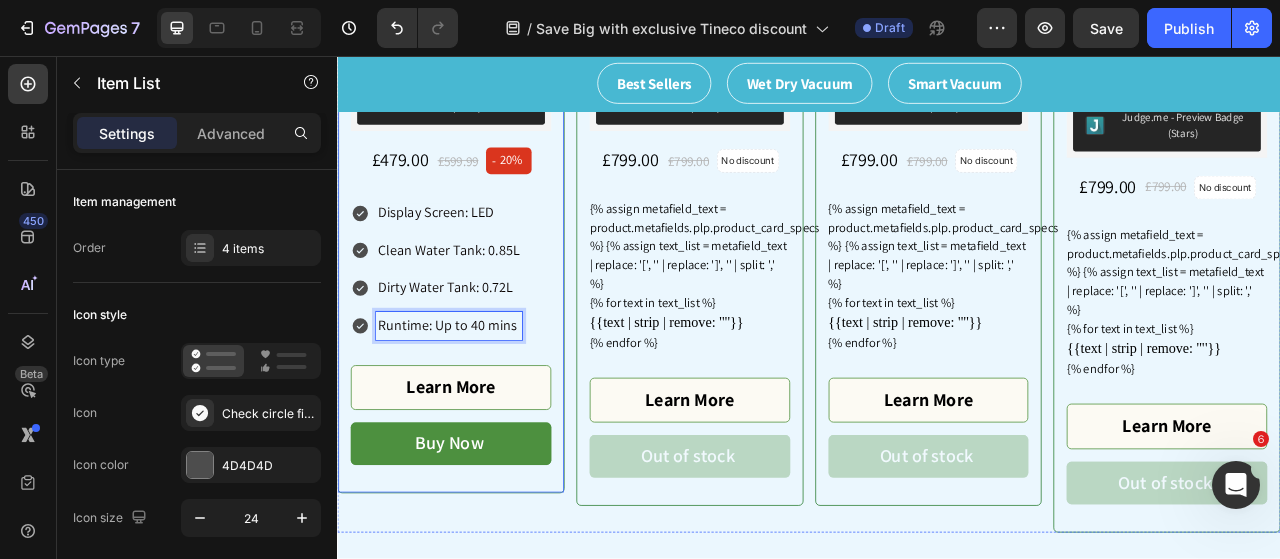 click on "Product Images & Gallery Tineco Floor ONE S7 Pro Smart Wet Dry Vacuum Cleaner Product Title Judge.me - Preview Badge (Stars) Judge.me £479.00 Price Price £599.99 Price Price - 20% Product Tag Row Display Screen: LED Clean Water Tank: 0.85L Dirty Water Tank: 0.72L Runtime: Up to 40 mins Item List 32 Learn More Product View More Buy Now Product Cart Button Product" at bounding box center (481, 156) 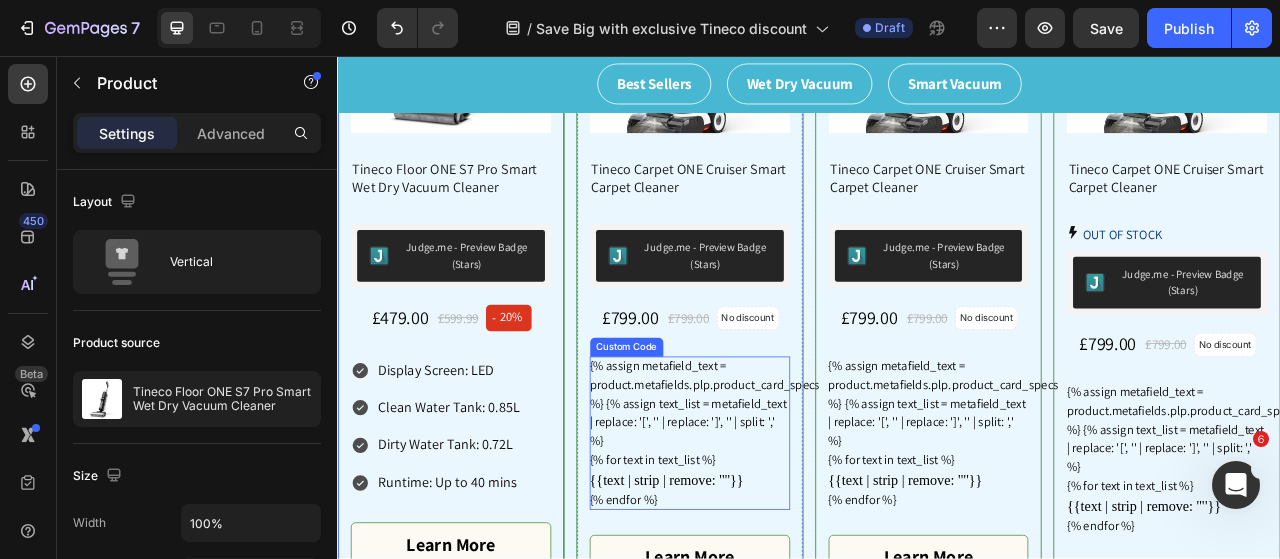 scroll, scrollTop: 500, scrollLeft: 0, axis: vertical 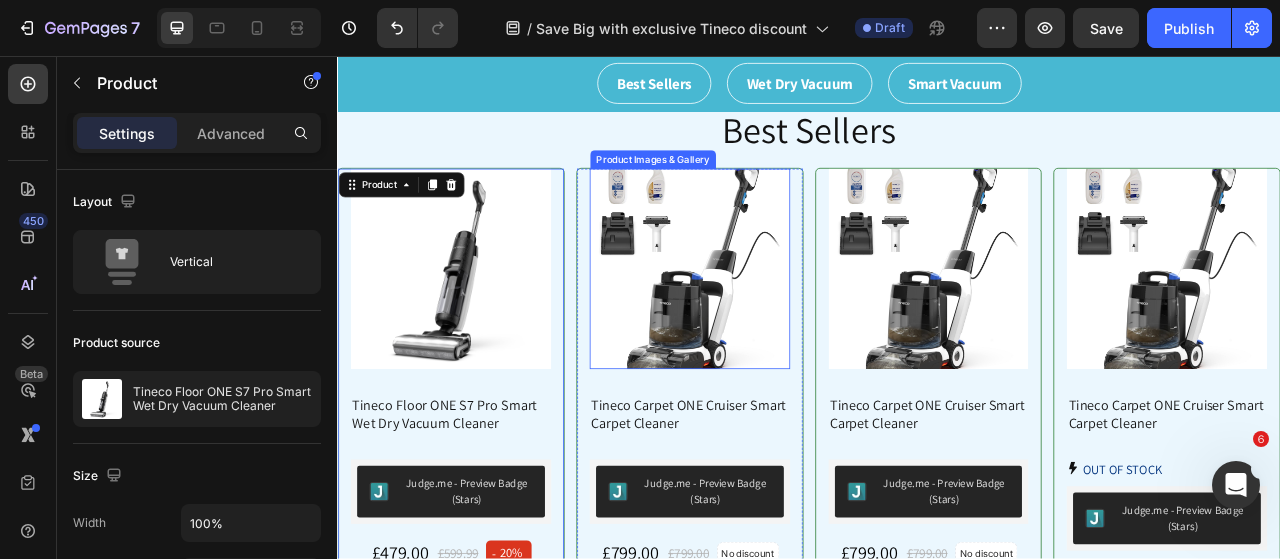 drag, startPoint x: 799, startPoint y: 323, endPoint x: 742, endPoint y: 364, distance: 70.21396 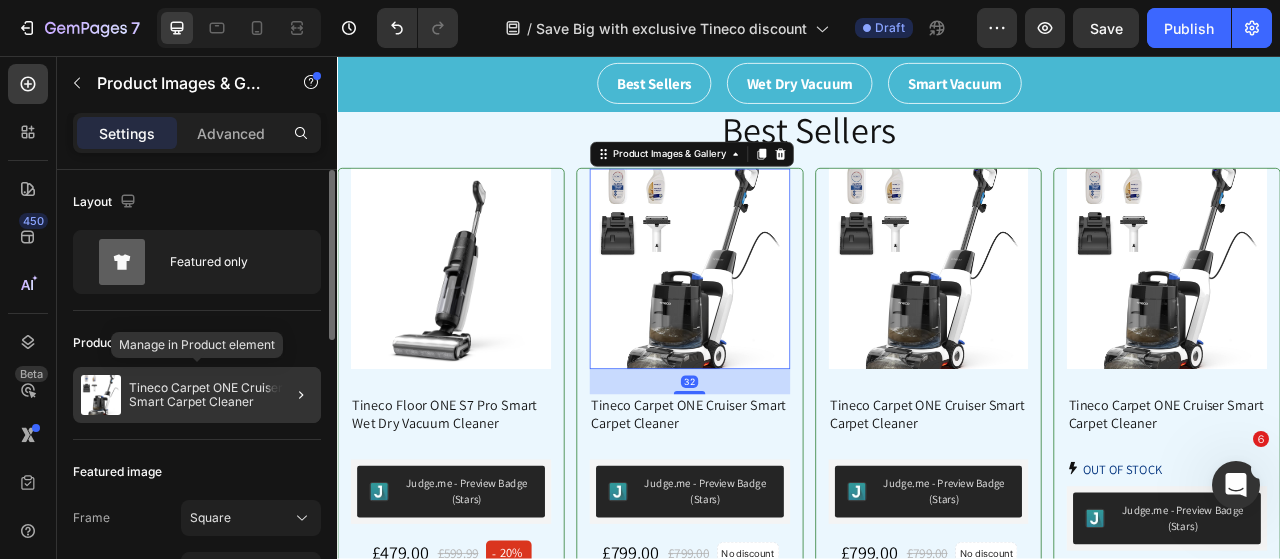 click on "Tineco Carpet ONE Cruiser Smart Carpet Cleaner" at bounding box center (221, 395) 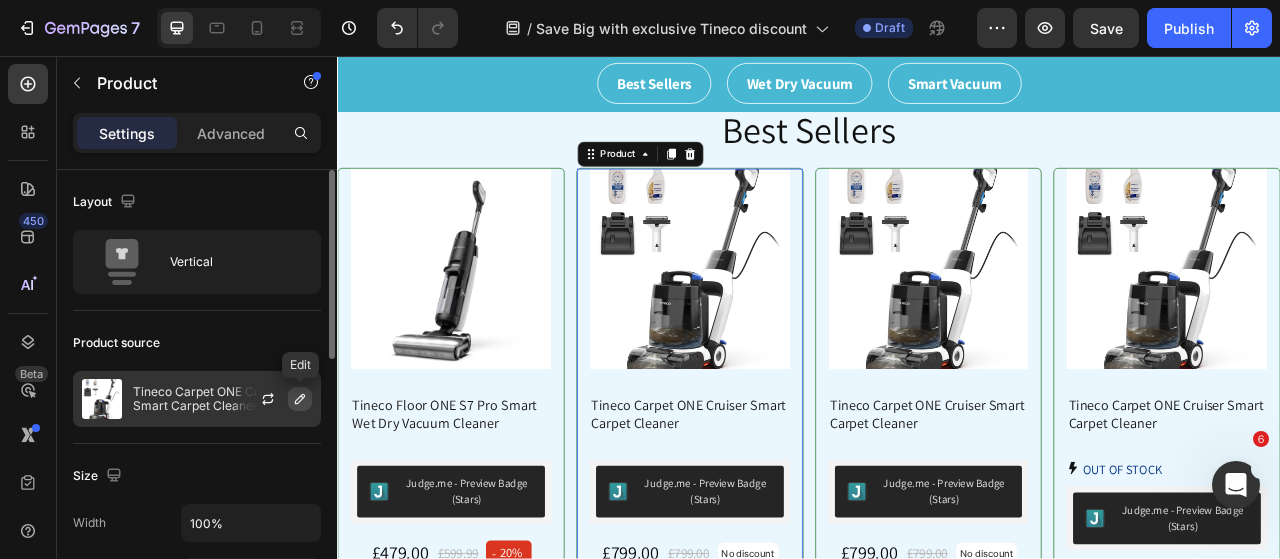 click 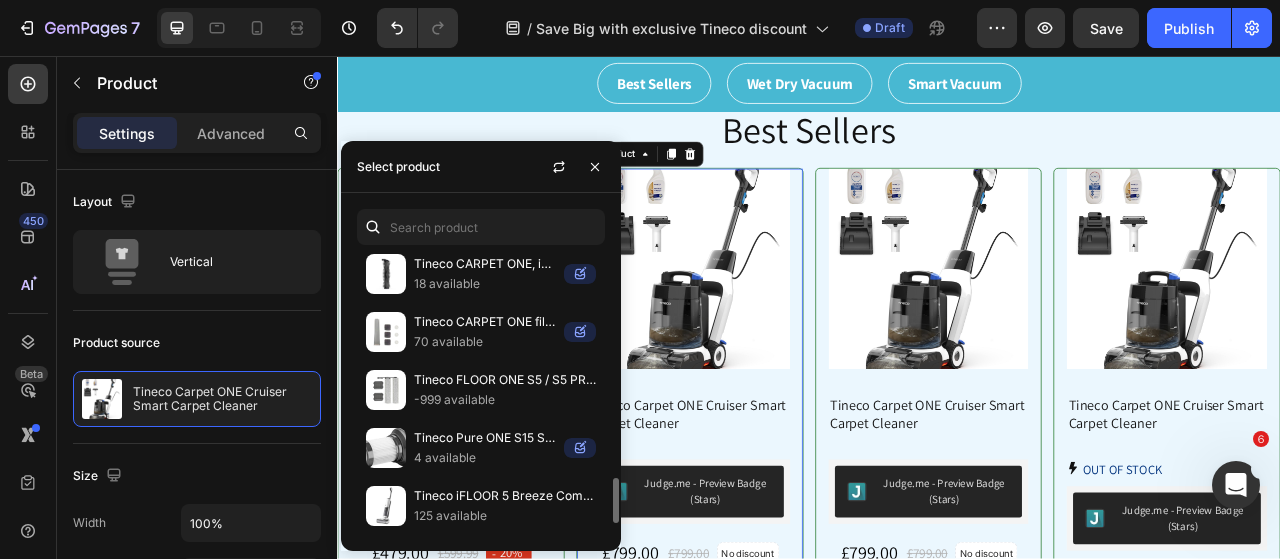 scroll, scrollTop: 1474, scrollLeft: 0, axis: vertical 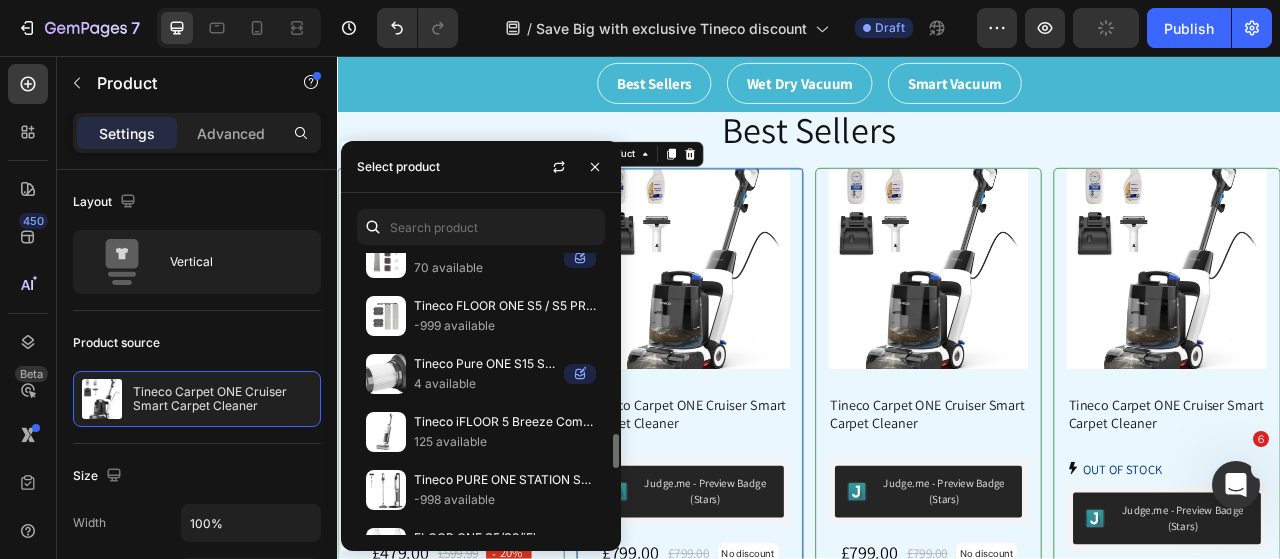 click on "Tineco iFLOOR 5 Breeze Complete Cordless Wet Dry Vacuum Cleaner" at bounding box center (505, 422) 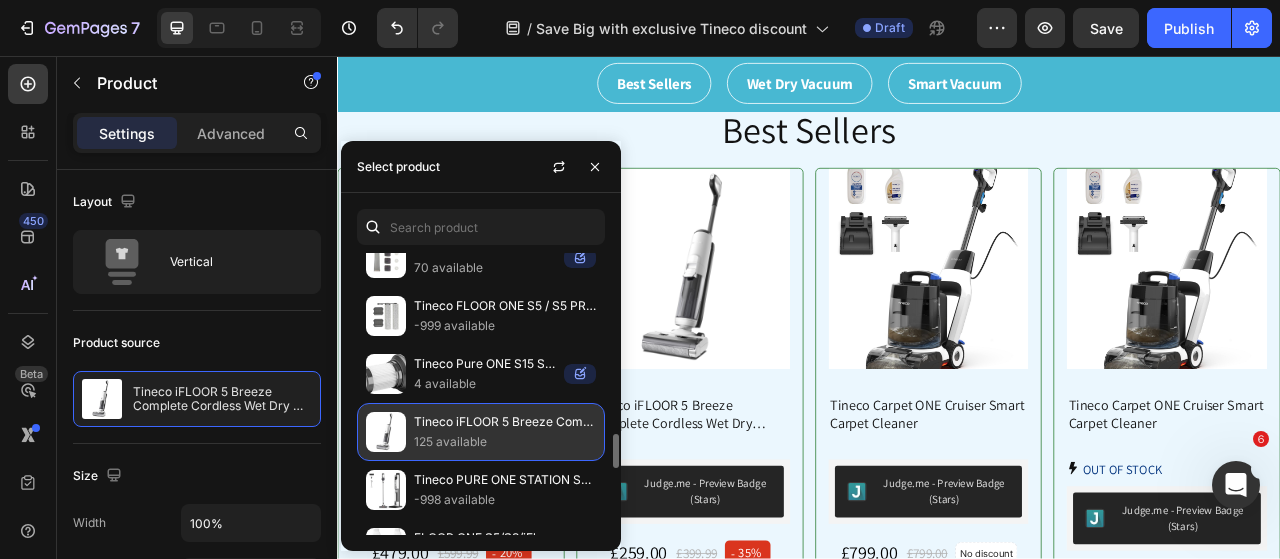 drag, startPoint x: 447, startPoint y: 417, endPoint x: 472, endPoint y: 402, distance: 29.15476 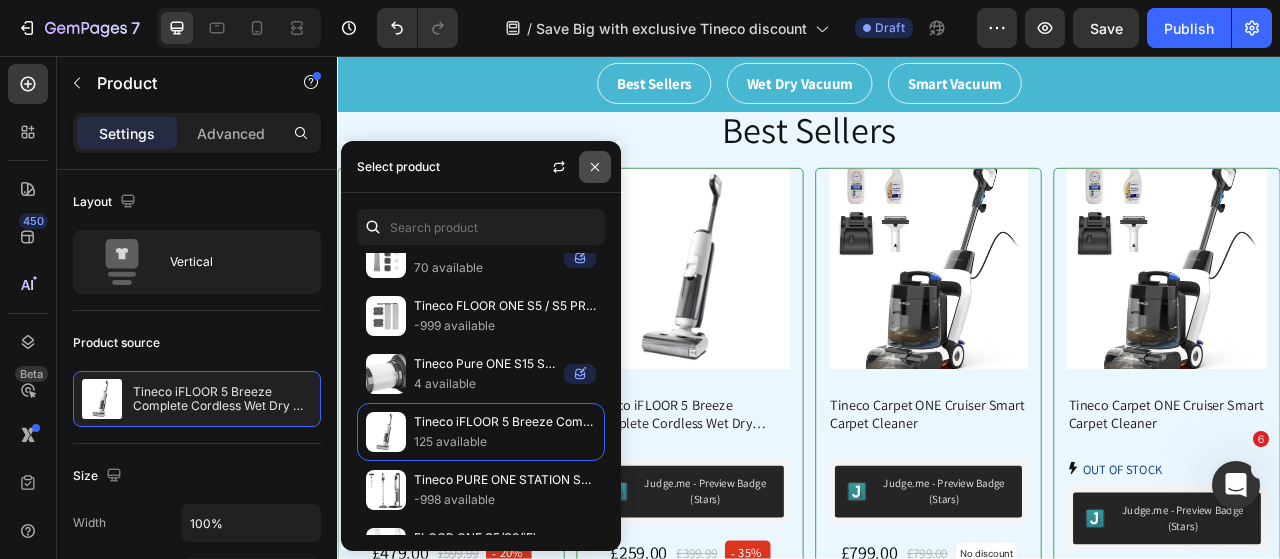 click 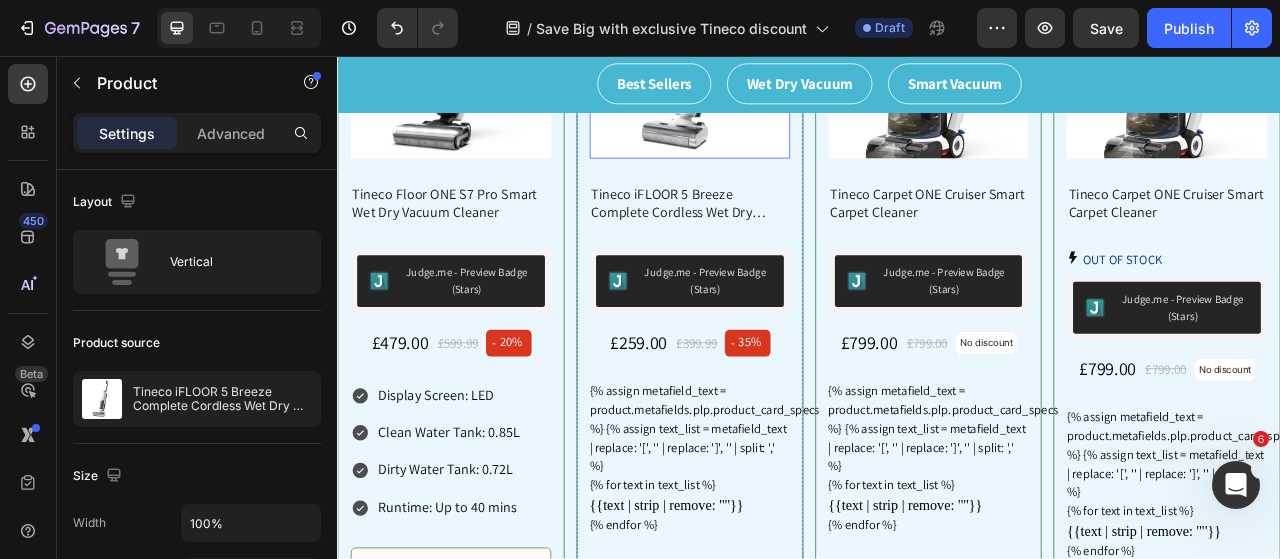scroll, scrollTop: 800, scrollLeft: 0, axis: vertical 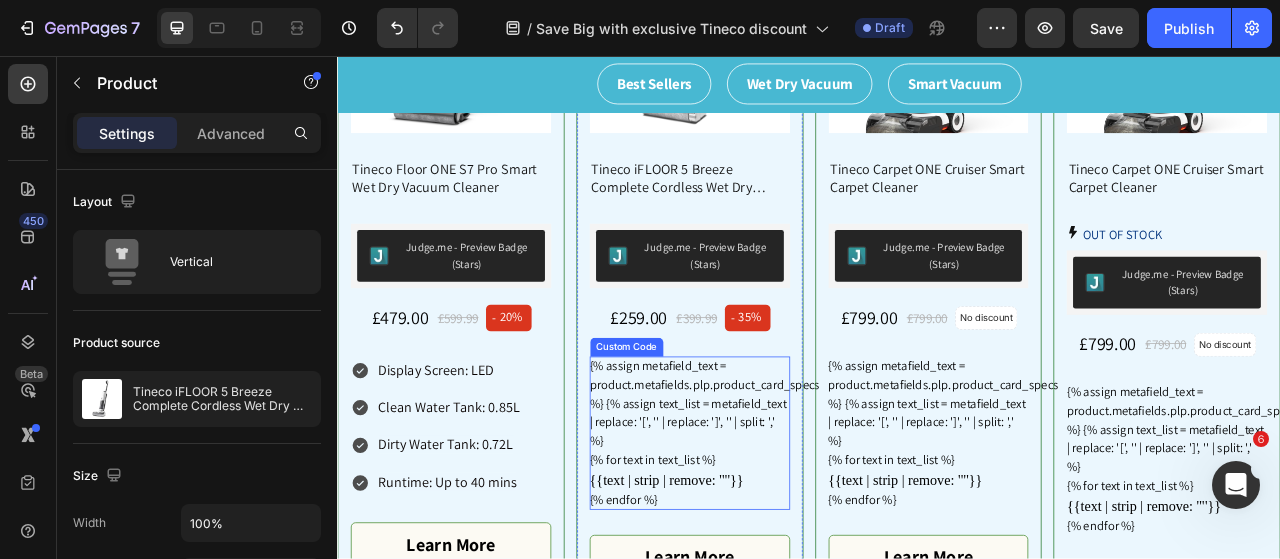 click on "{% assign metafield_text = product.metafields.plp.product_card_specs %}
{% assign text_list = metafield_text | replace: '[', '' | replace: ']', '' | split: ',' %}
{% for text in text_list %}
{{text | strip | remove: '"'}}
{% endfor %}" at bounding box center [785, 536] 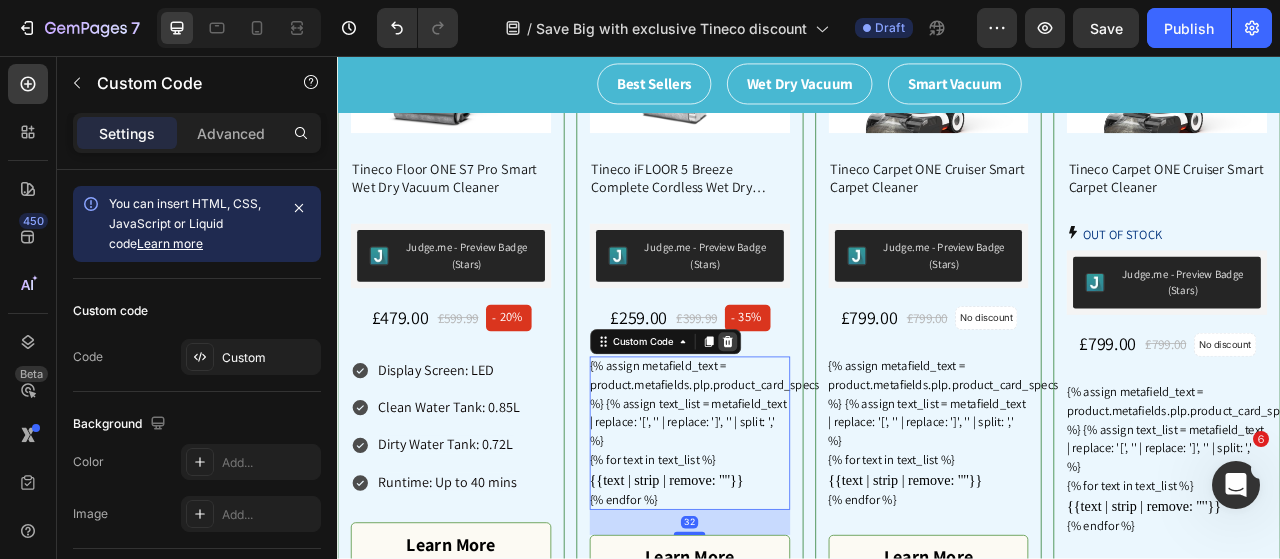 click 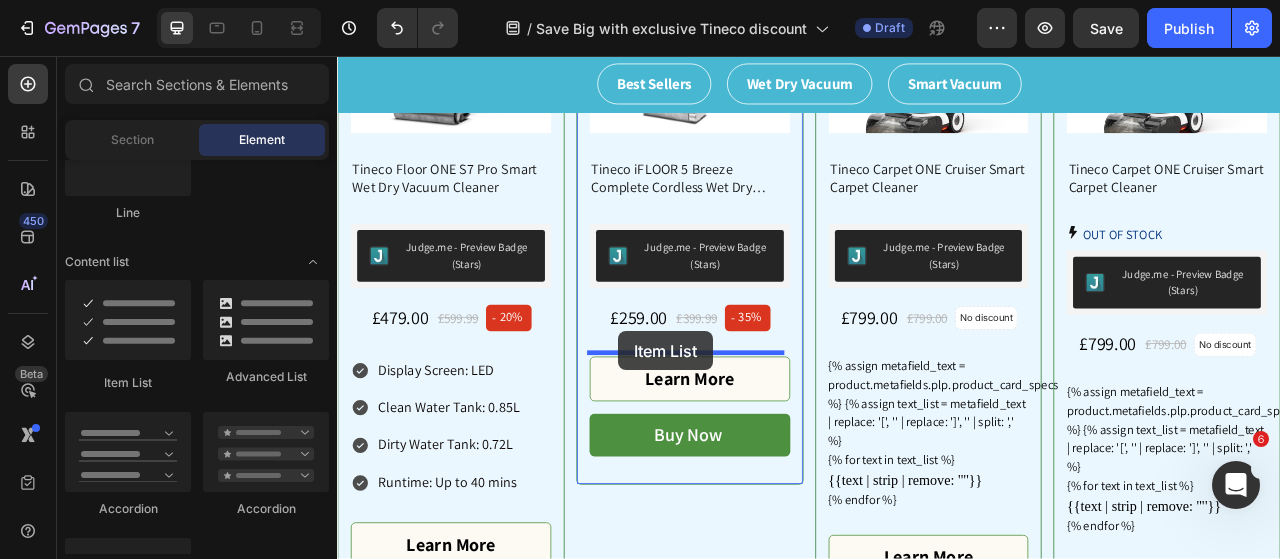 drag, startPoint x: 442, startPoint y: 372, endPoint x: 694, endPoint y: 406, distance: 254.28331 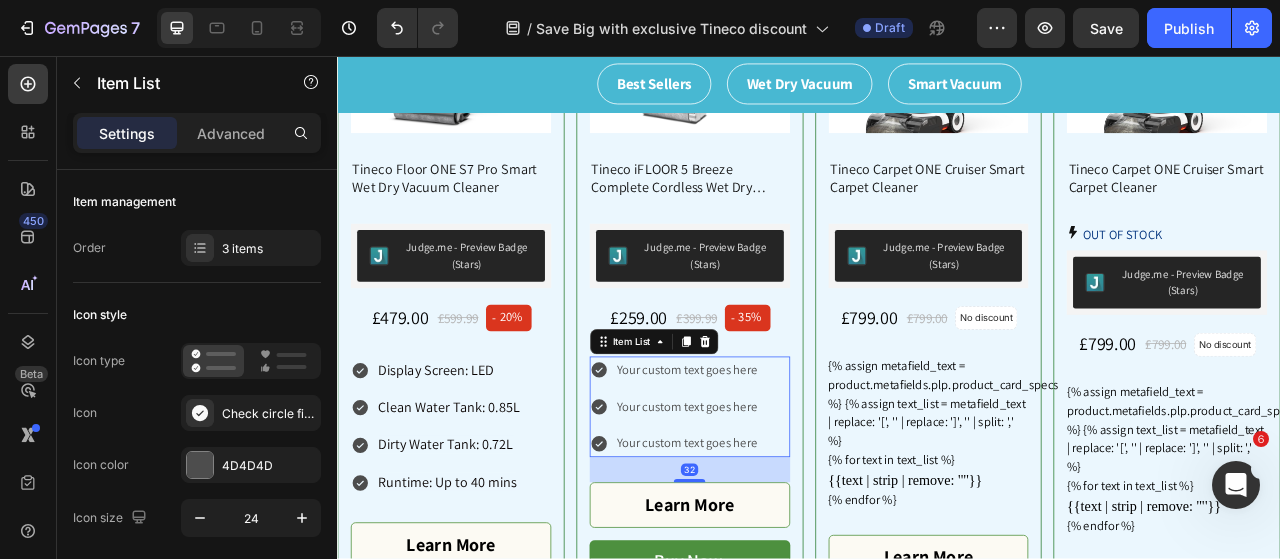 click on "Your custom text goes here" at bounding box center [782, 456] 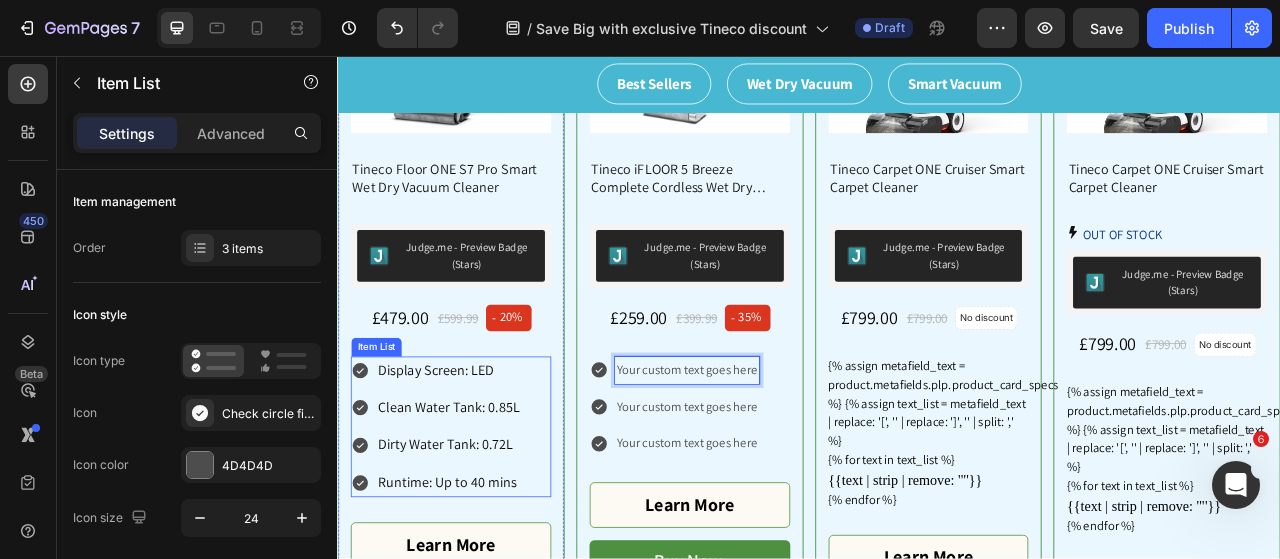 click on "Display Screen: LED" at bounding box center (462, 455) 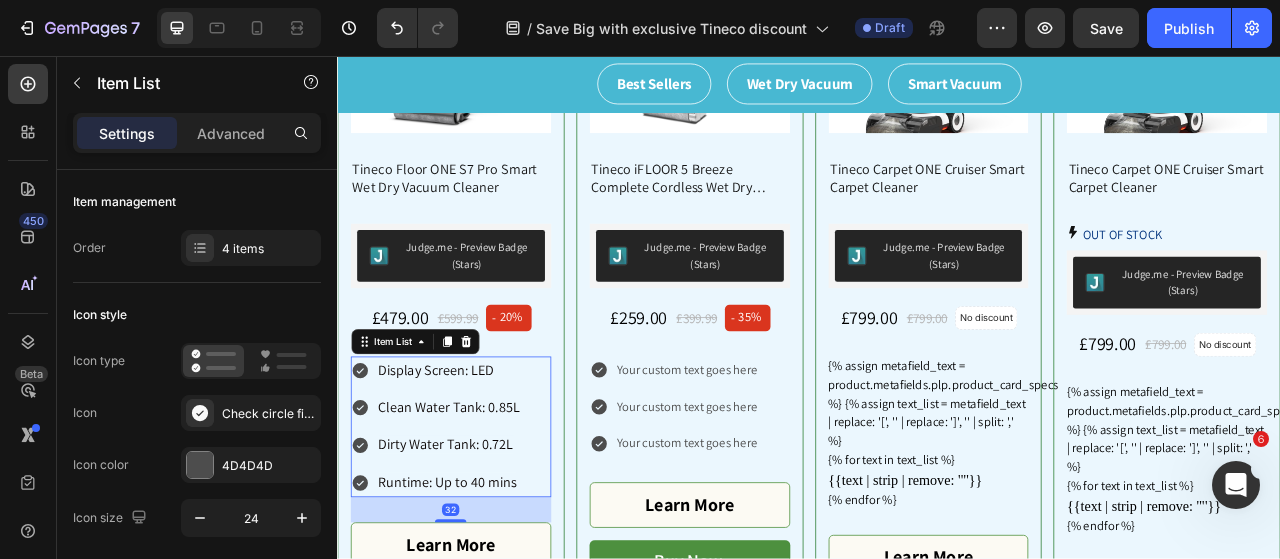 scroll, scrollTop: 698, scrollLeft: 0, axis: vertical 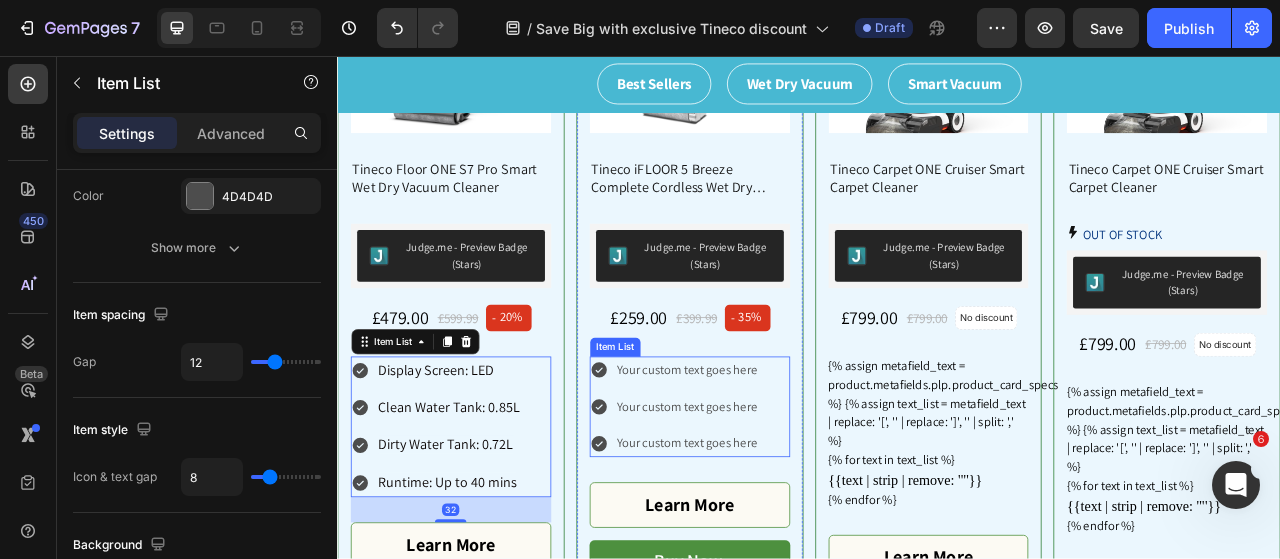 click on "Your custom text goes here" at bounding box center (782, 456) 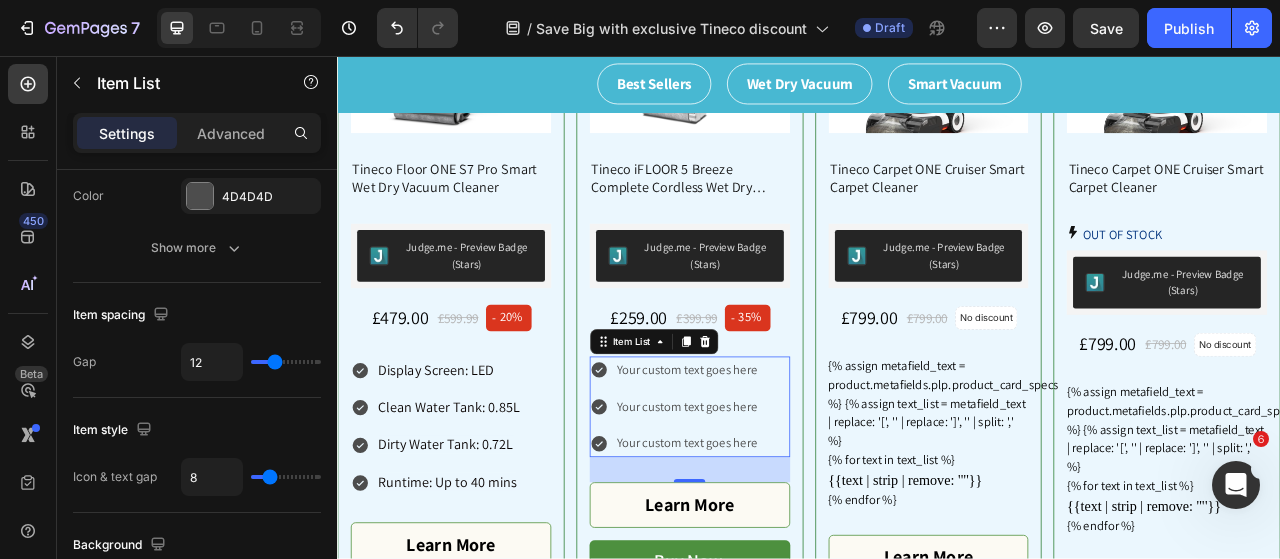 click on "Your custom text goes here" at bounding box center (782, 456) 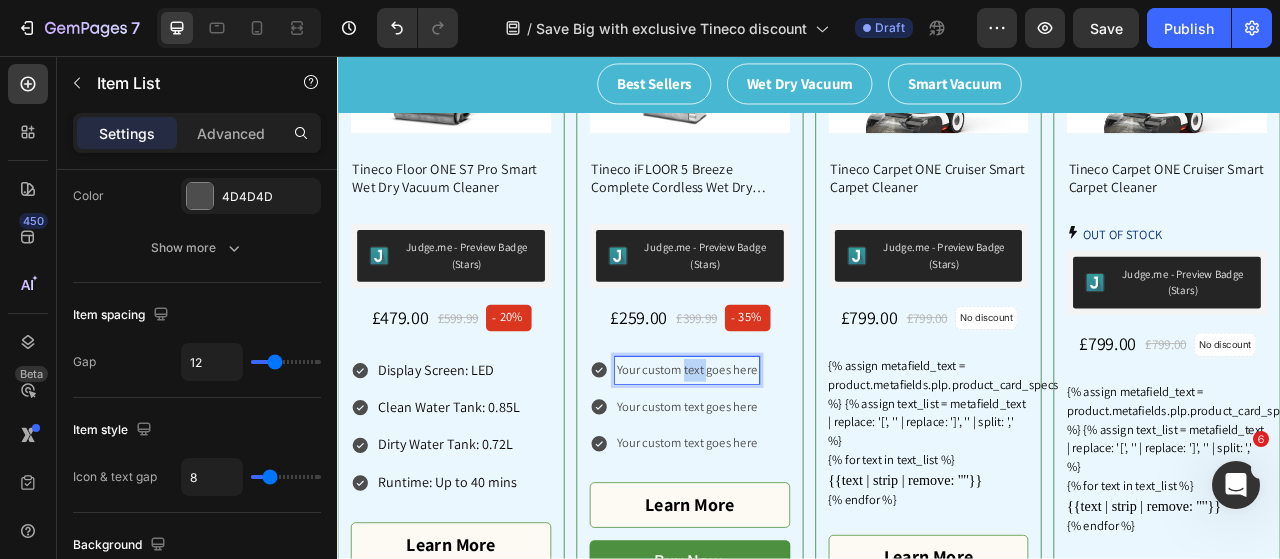 click on "Your custom text goes here" at bounding box center (782, 456) 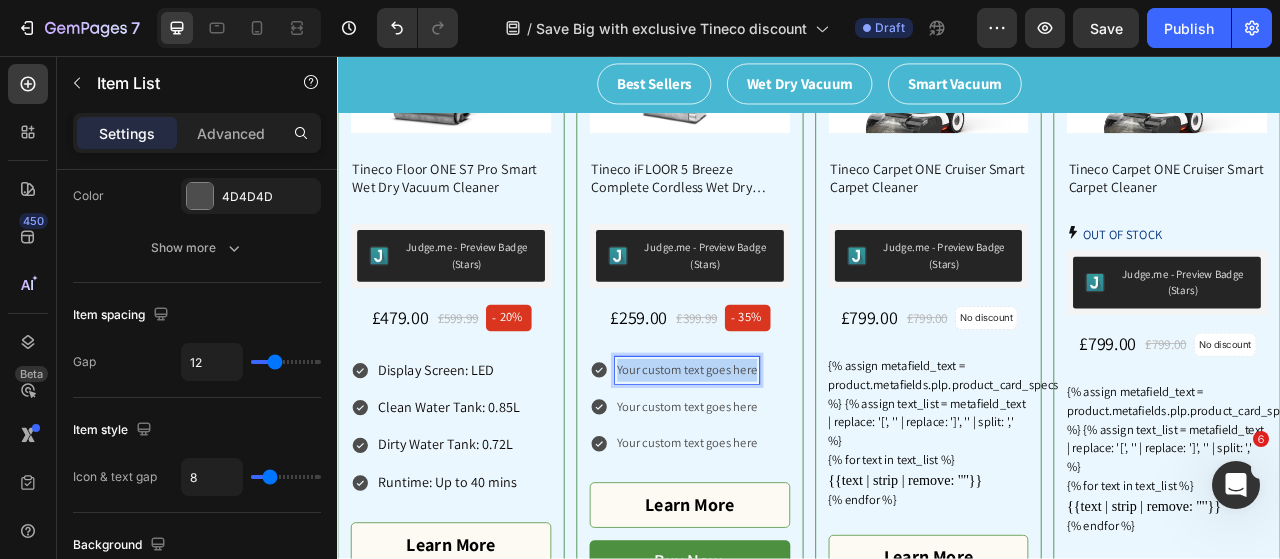 click on "Your custom text goes here" at bounding box center [782, 456] 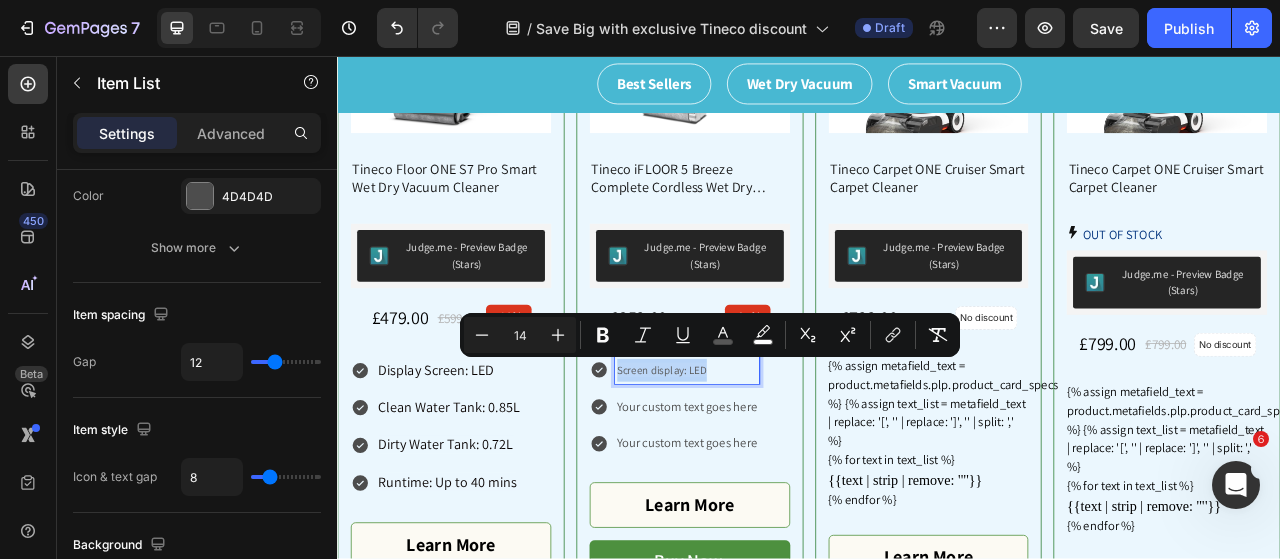 drag, startPoint x: 803, startPoint y: 450, endPoint x: 687, endPoint y: 451, distance: 116.00431 